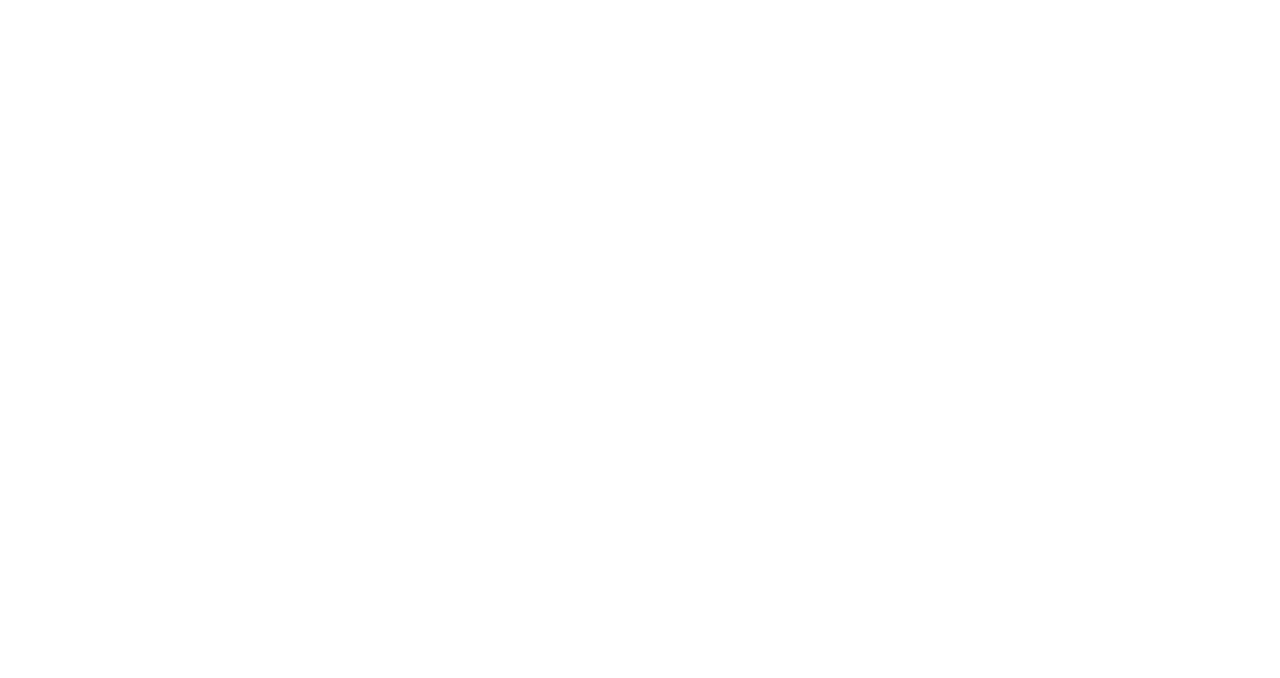 scroll, scrollTop: 0, scrollLeft: 0, axis: both 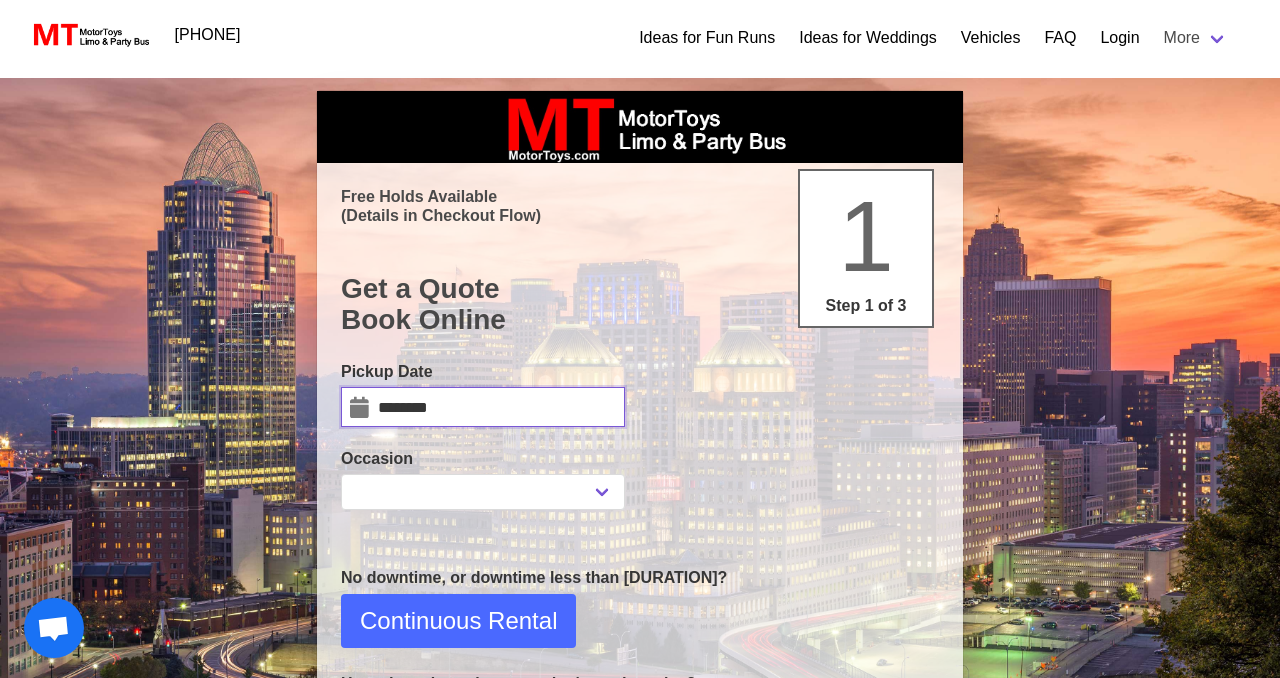 click on "********" at bounding box center [483, 407] 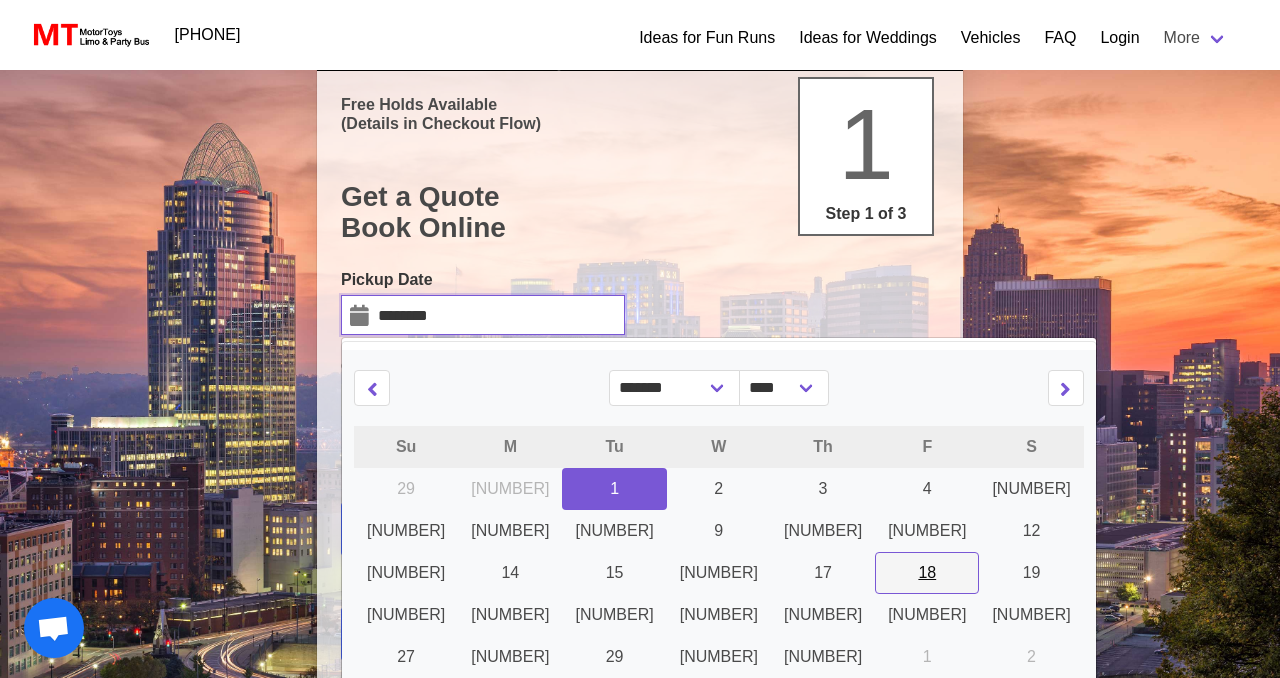 scroll, scrollTop: 100, scrollLeft: 0, axis: vertical 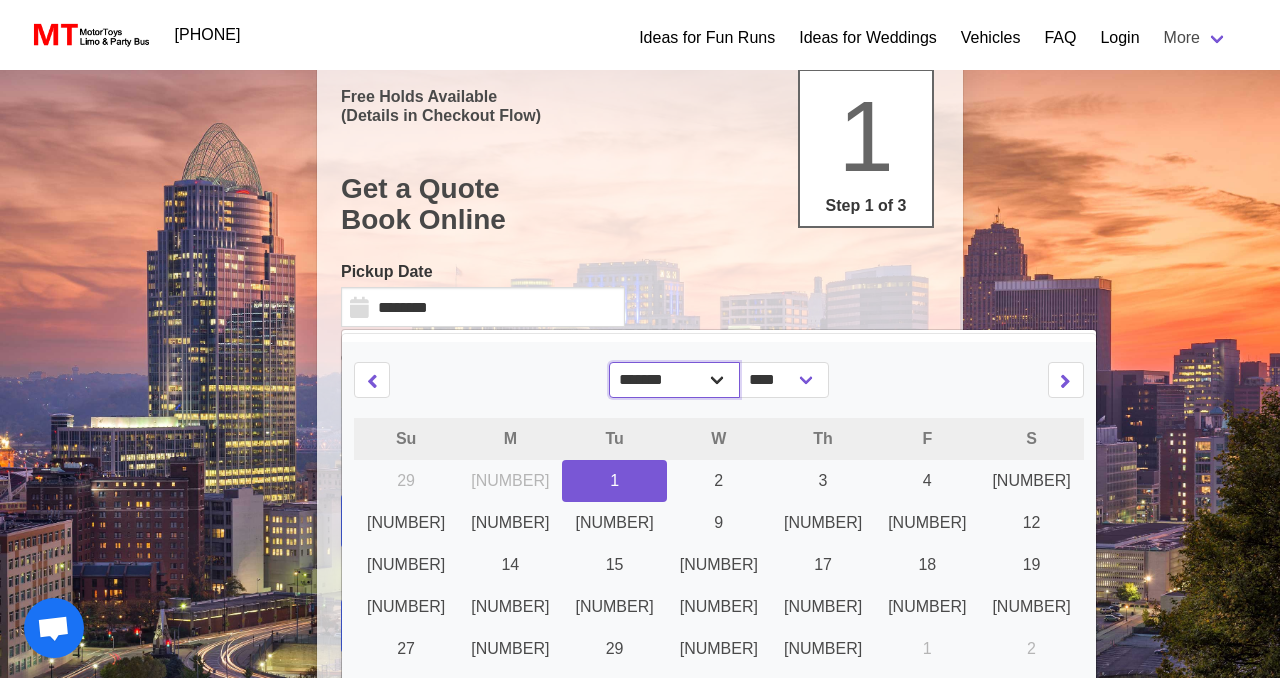 click on "******* ******** ***** ***** *** **** **** ****** ********* ******* ******** ********" at bounding box center (675, 380) 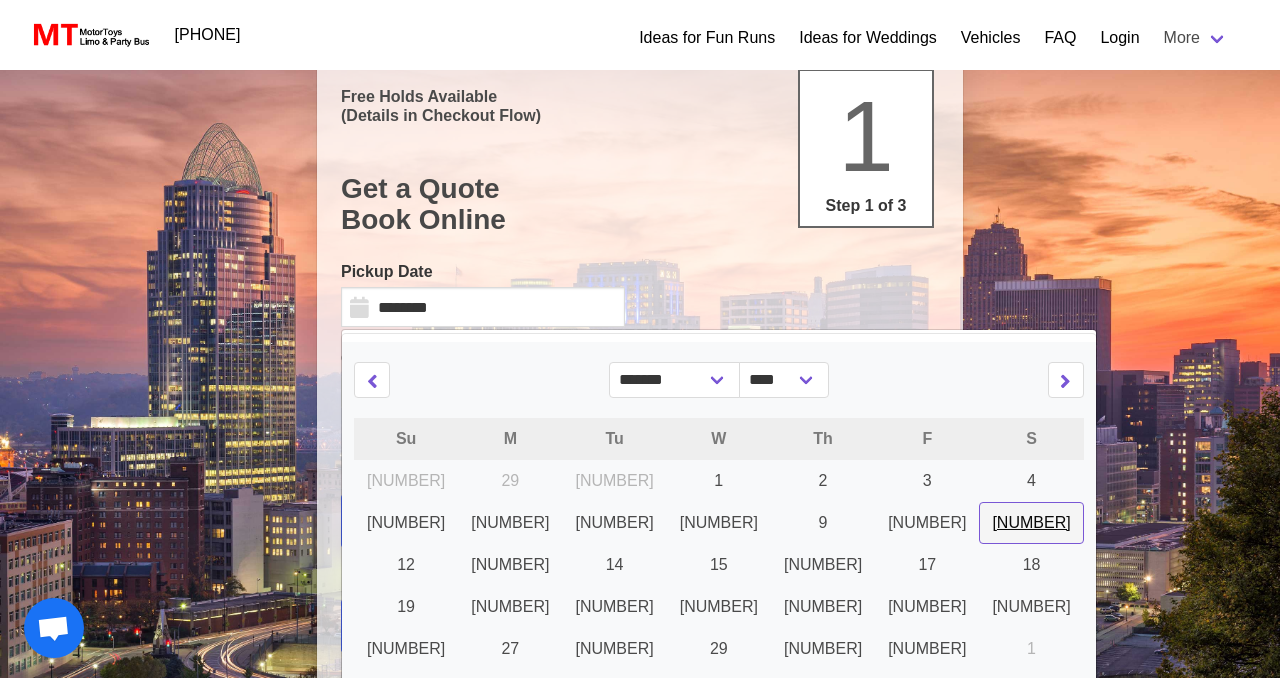 click on "[NUMBER]" at bounding box center [718, 480] 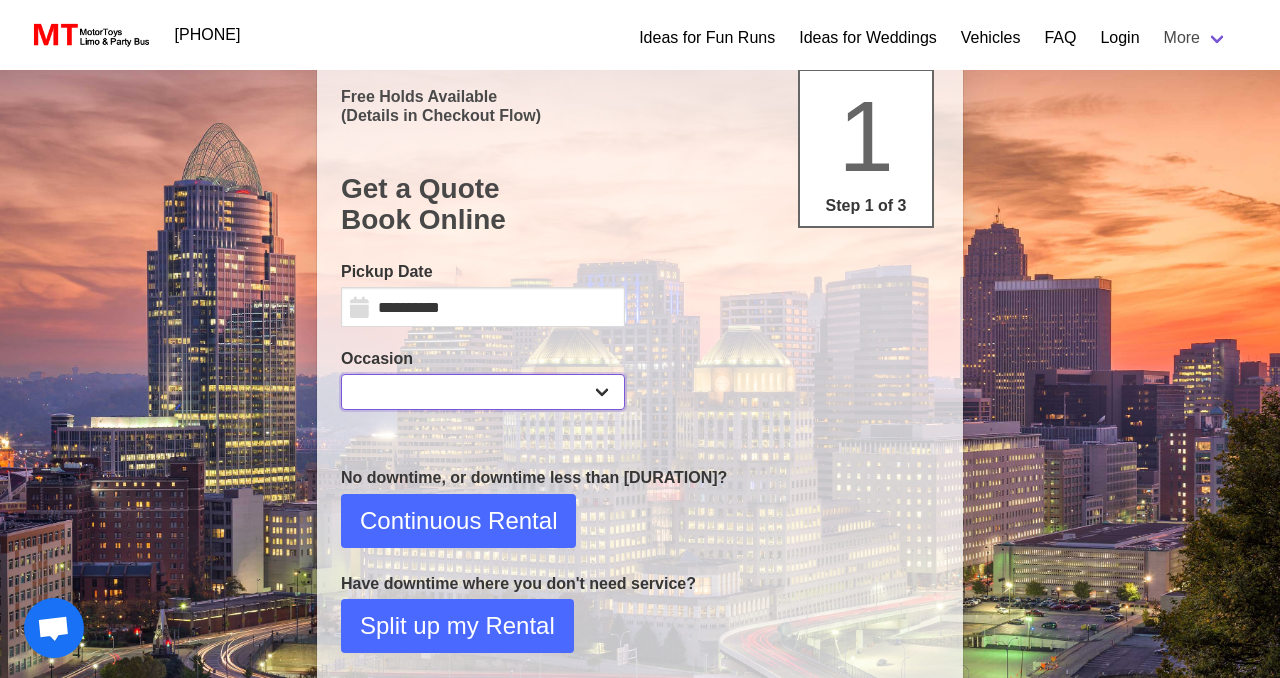 click on "**********" at bounding box center (483, 392) 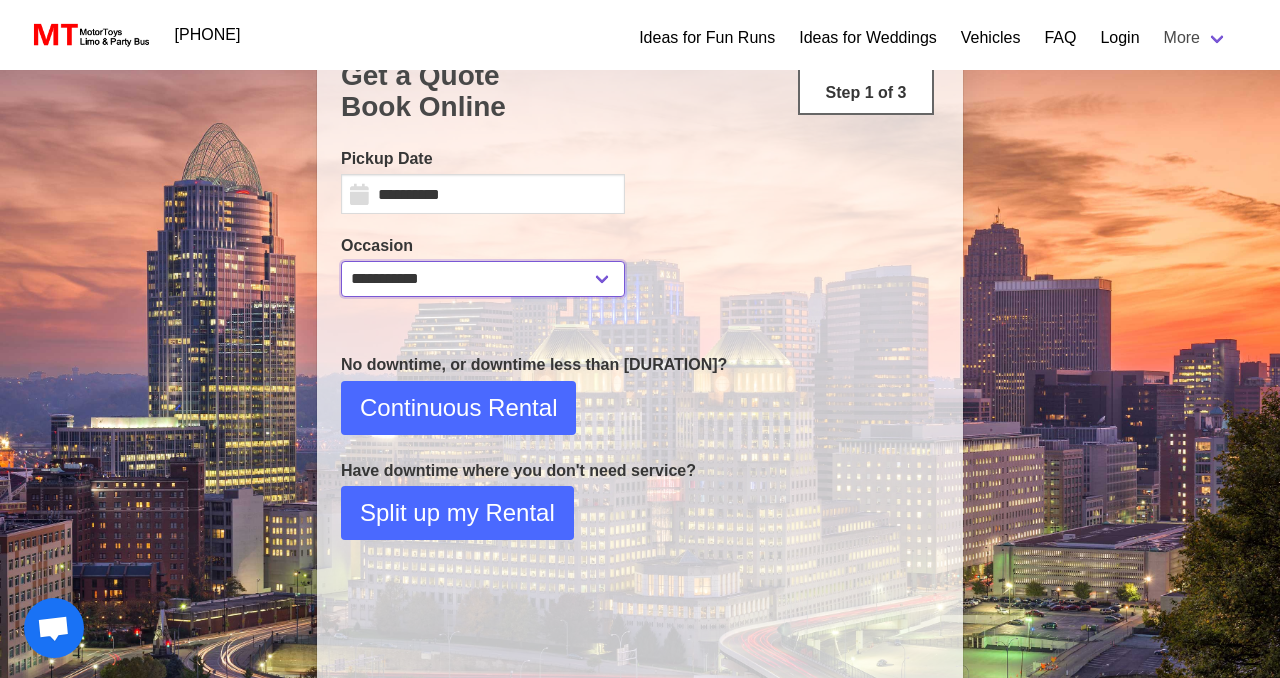 scroll, scrollTop: 253, scrollLeft: 0, axis: vertical 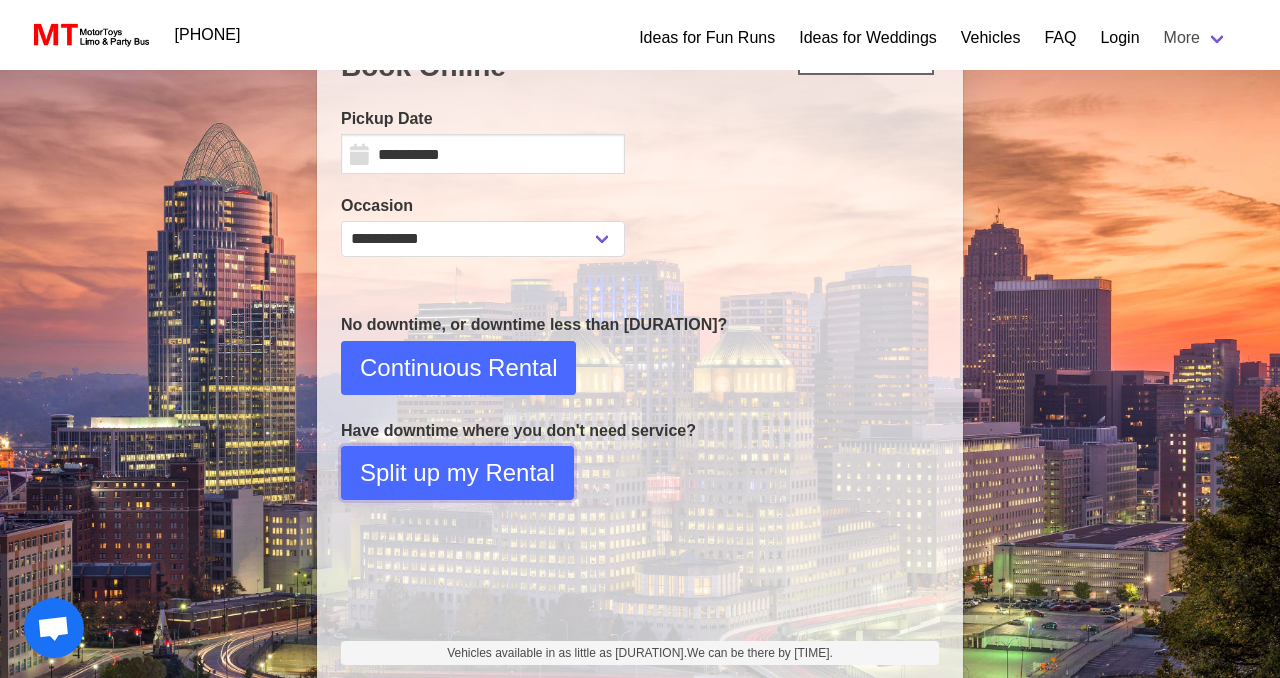 click on "Split up my Rental" at bounding box center (458, 368) 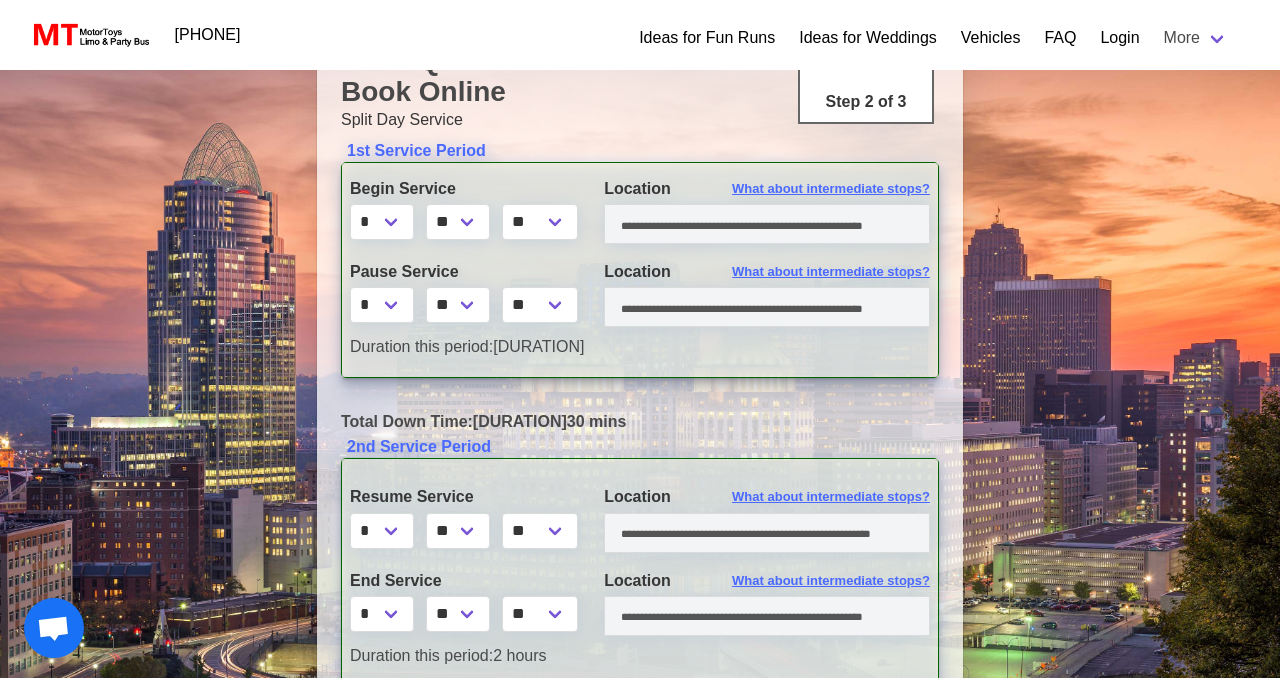 scroll, scrollTop: 231, scrollLeft: 0, axis: vertical 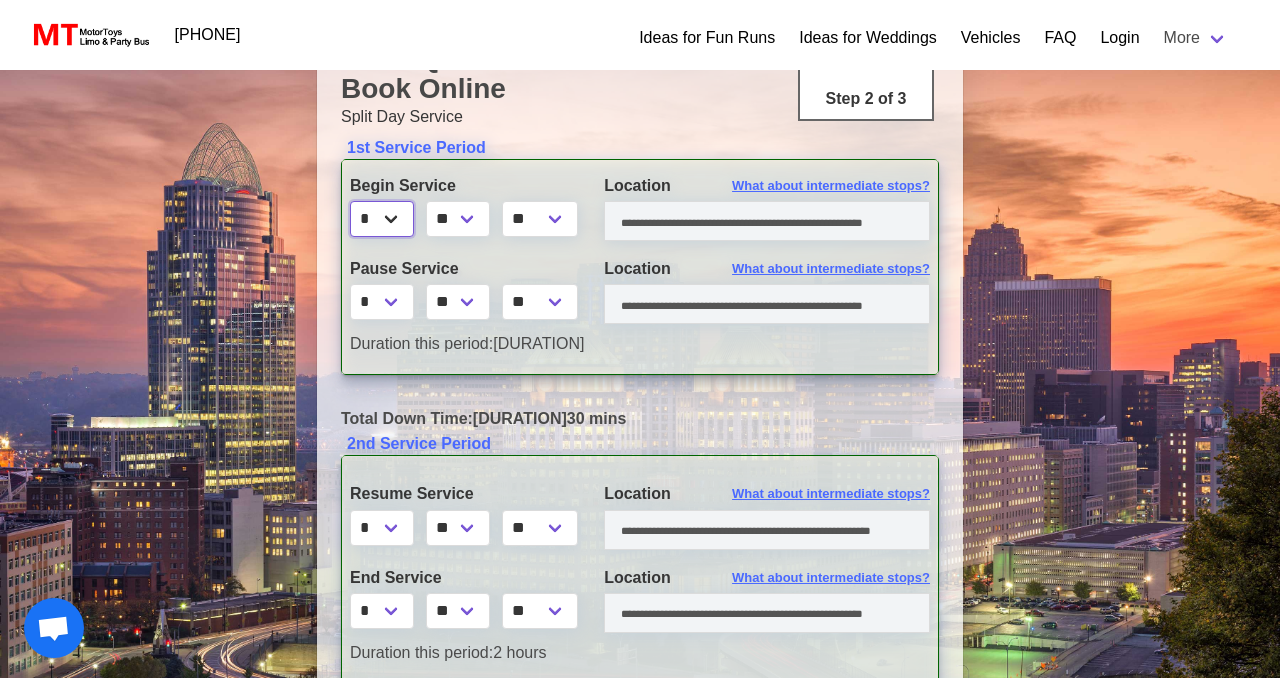 click on "* * * * * * * * * ** ** **" at bounding box center [382, 219] 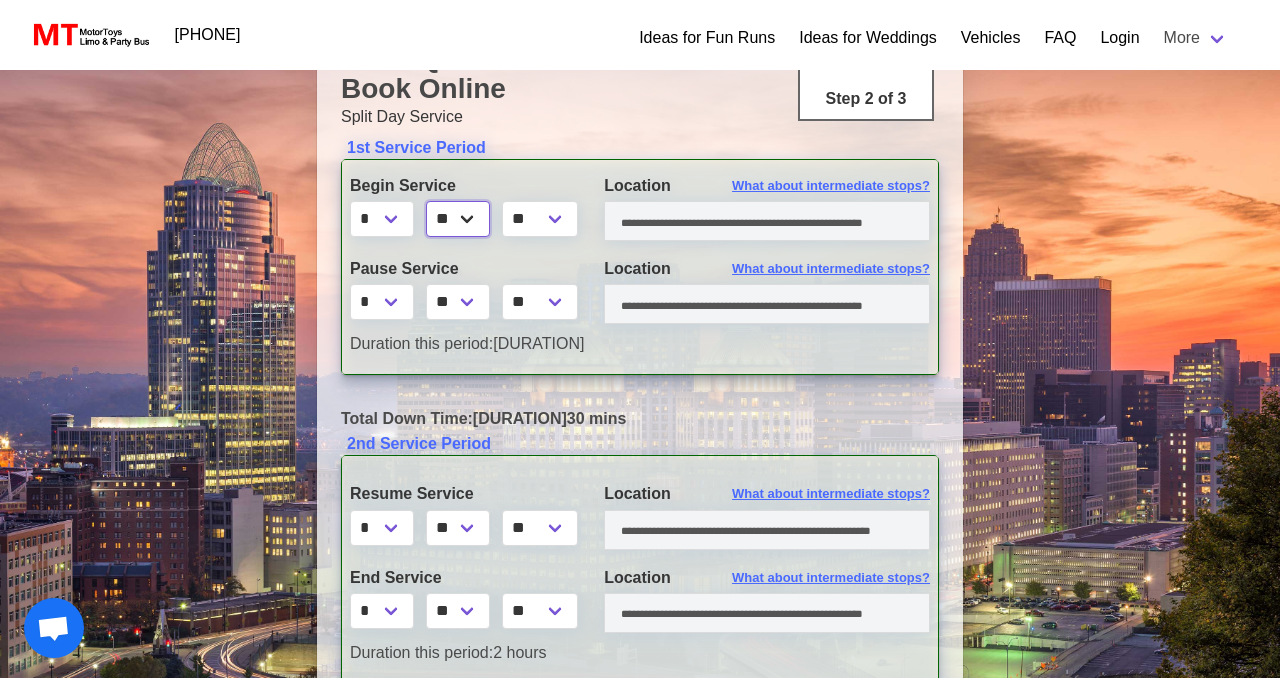 click on "******" at bounding box center (458, 219) 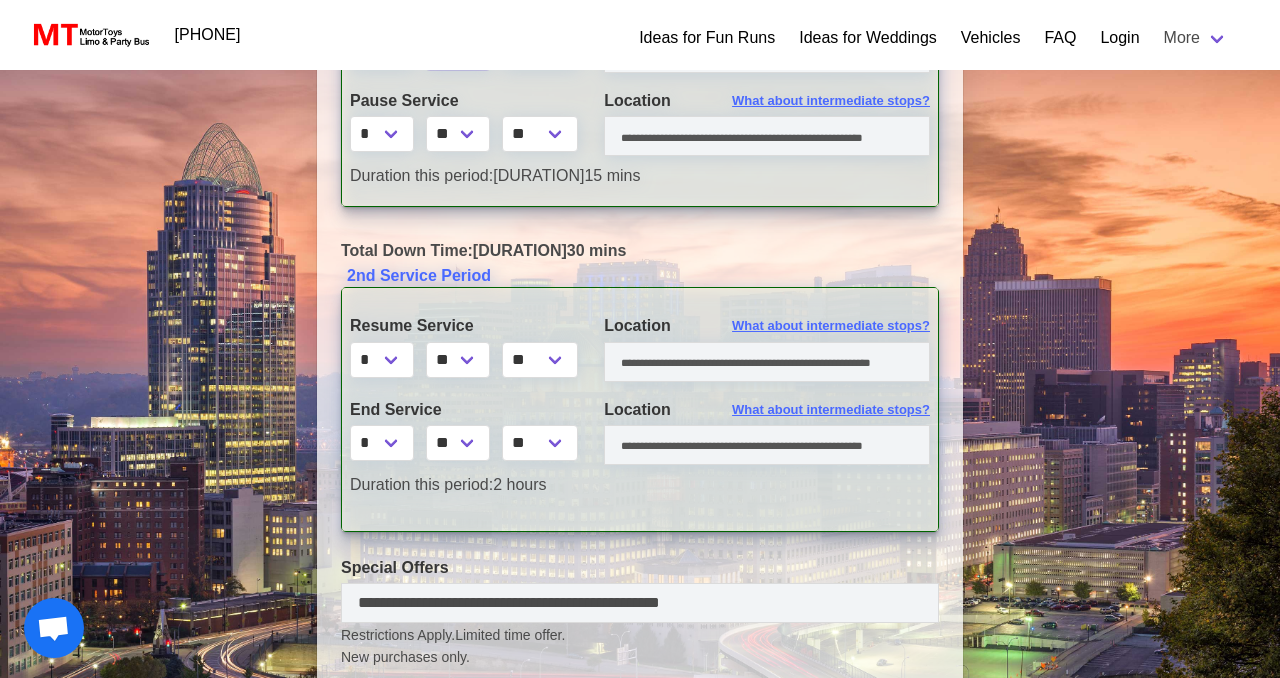 scroll, scrollTop: 404, scrollLeft: 0, axis: vertical 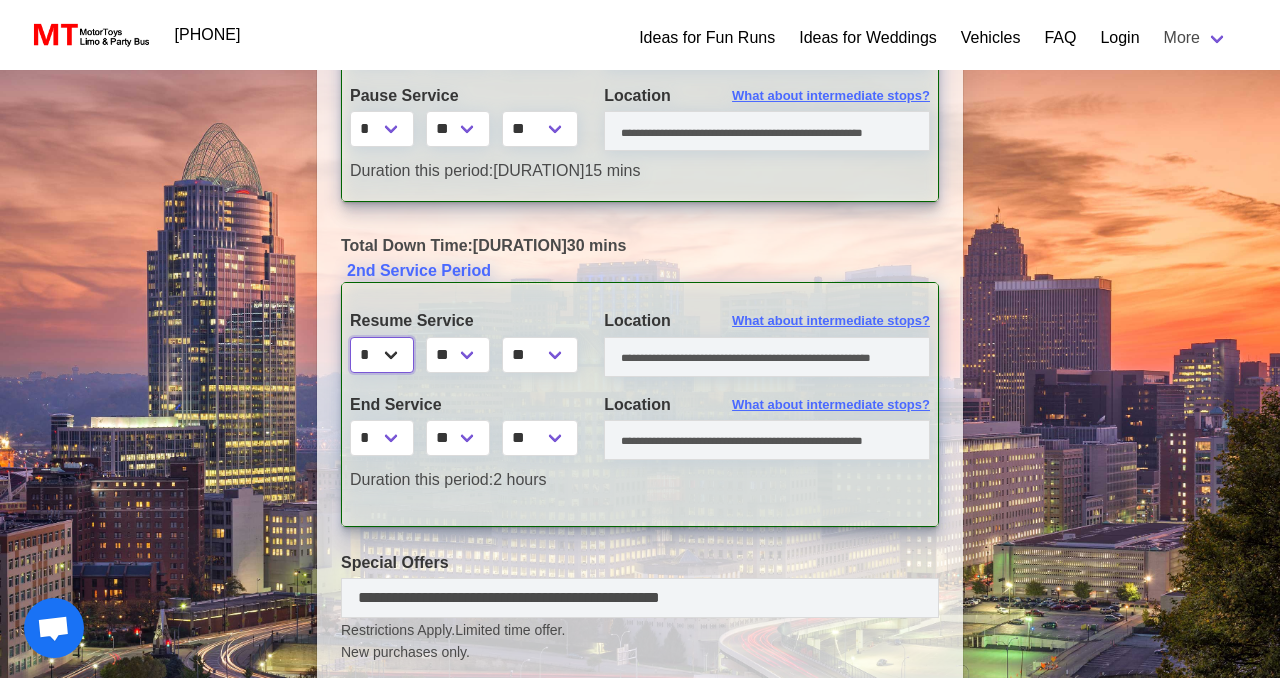 click on "* * * * * * * * * ** ** **" at bounding box center [382, 355] 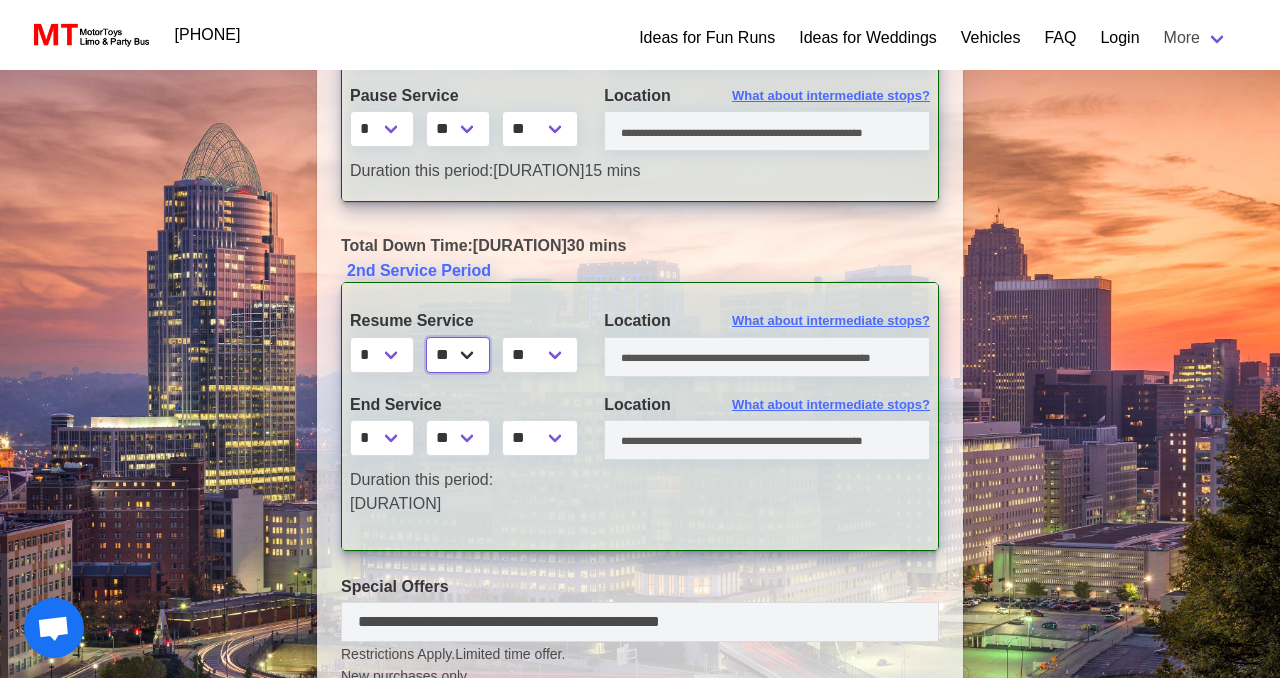 click on "******" at bounding box center [458, 355] 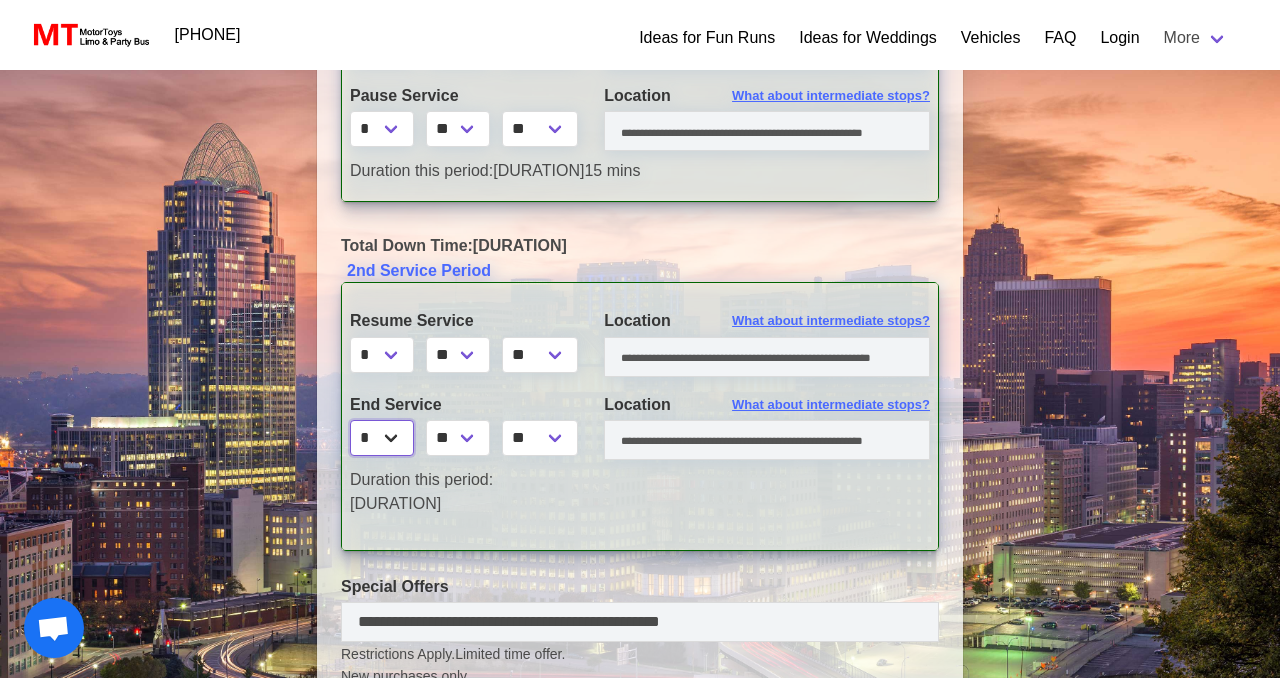 click on "* * * * * * * * * ** ** **" at bounding box center (382, 438) 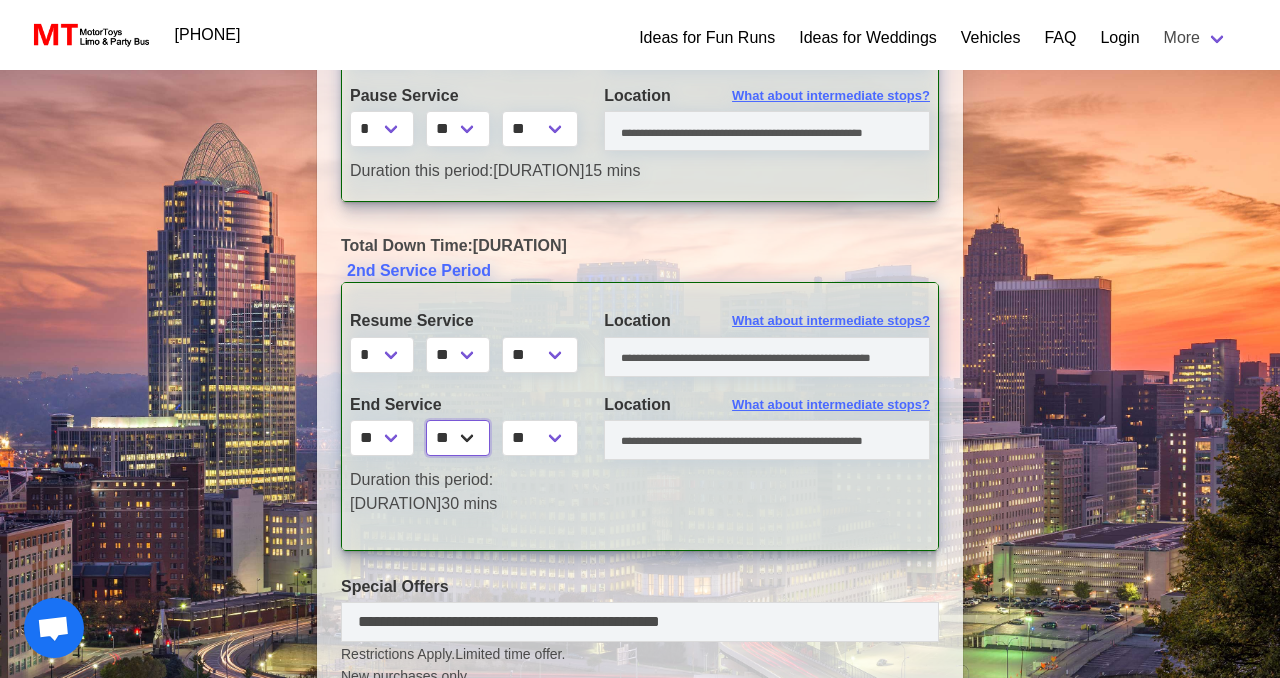 click on "******" at bounding box center [458, 438] 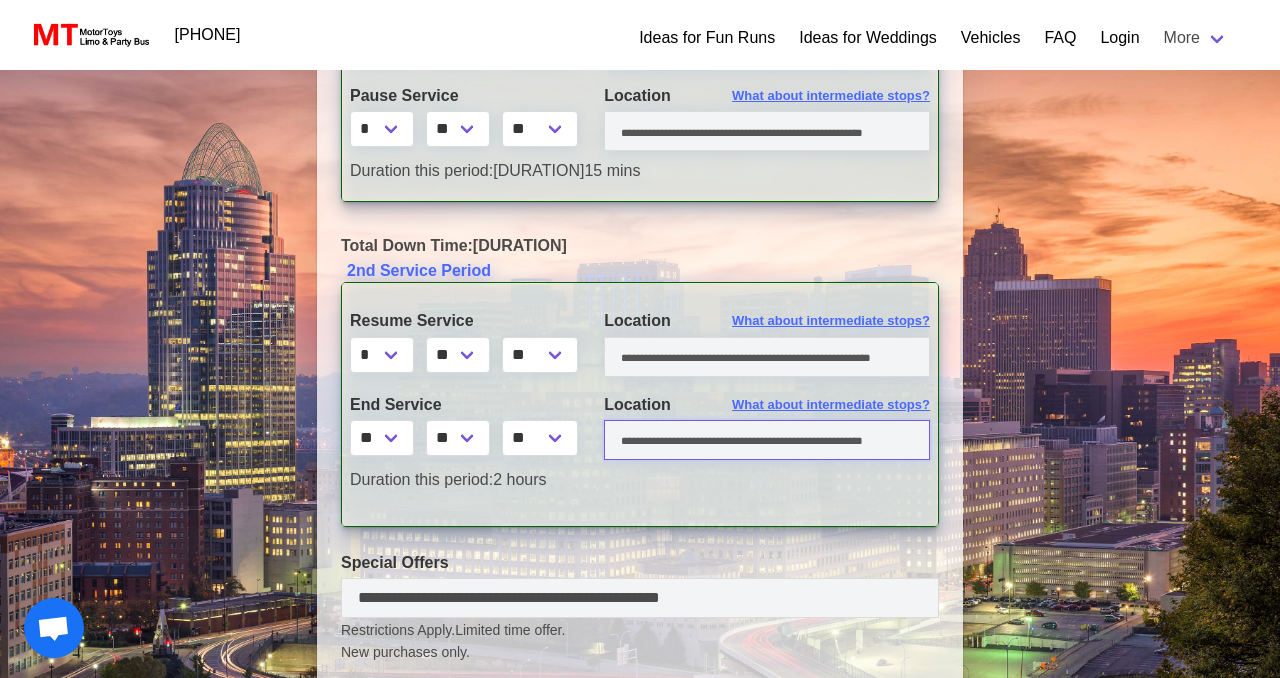 click at bounding box center [767, 440] 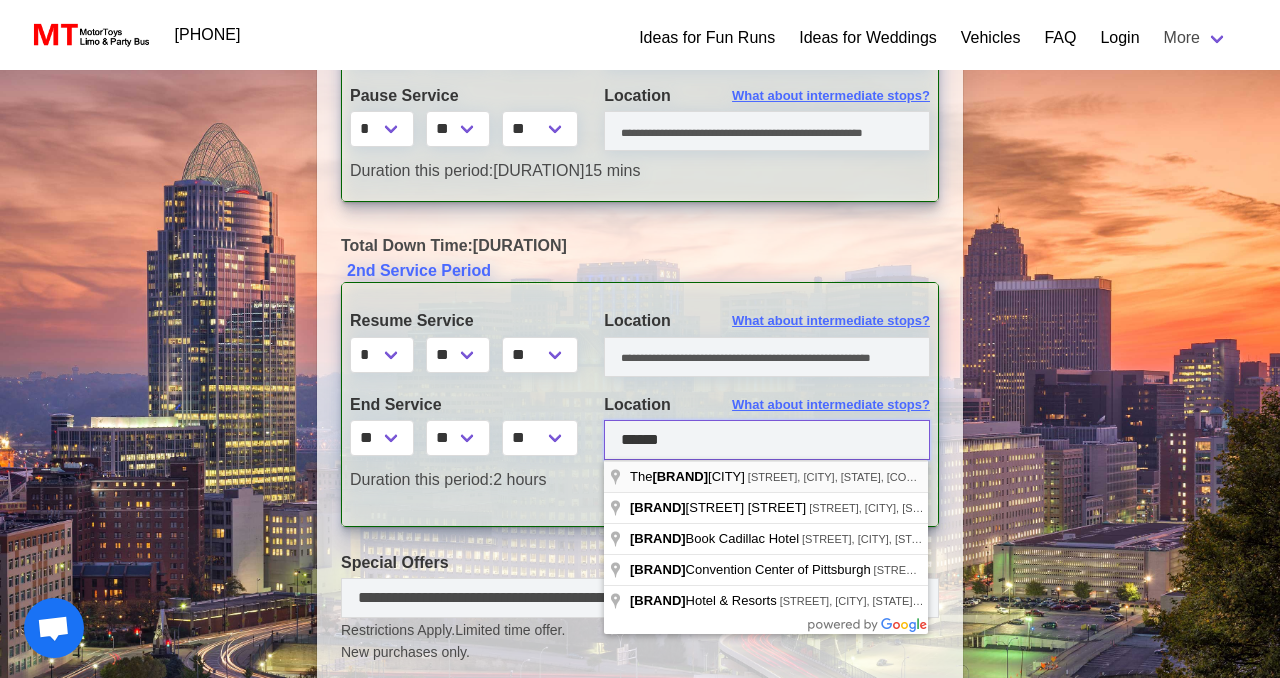 type on "******" 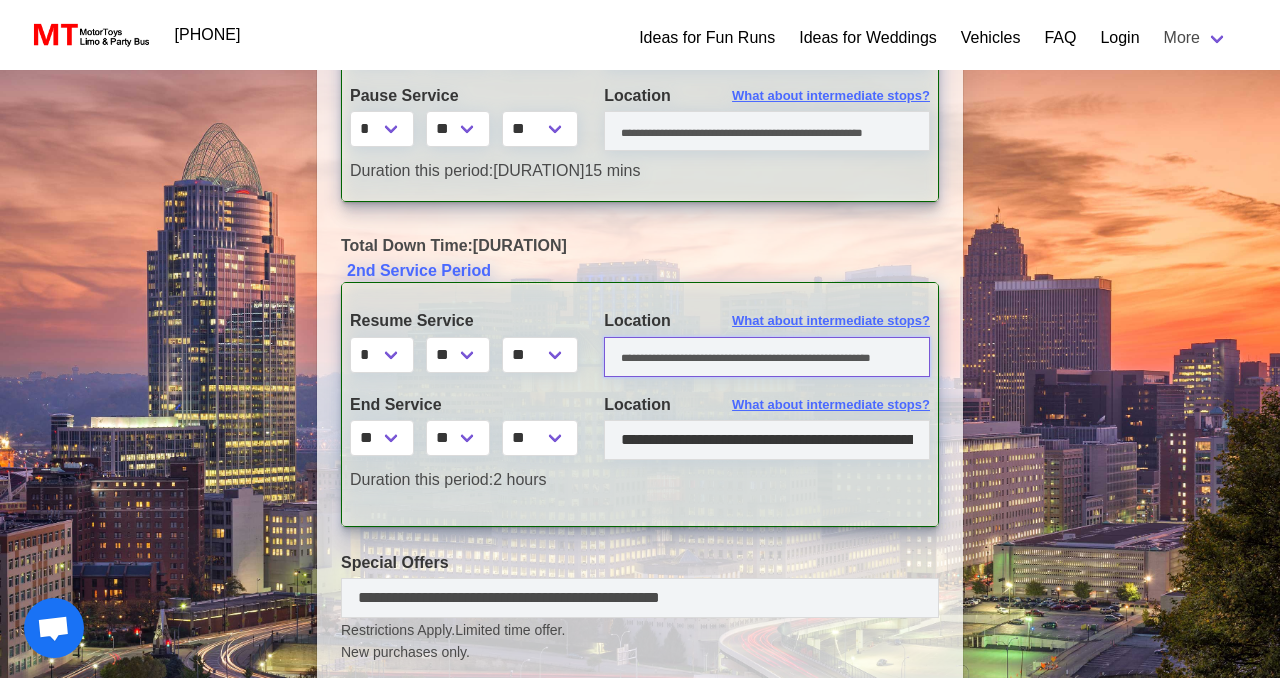 click at bounding box center [767, 357] 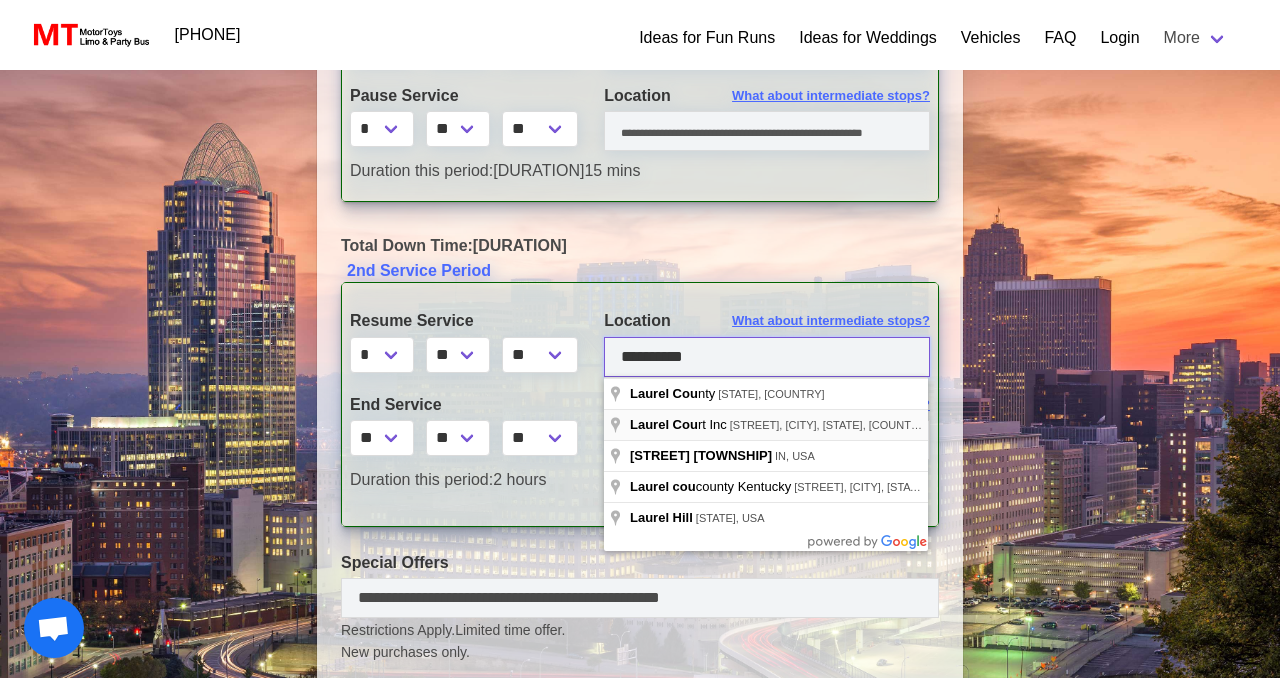 type on "**********" 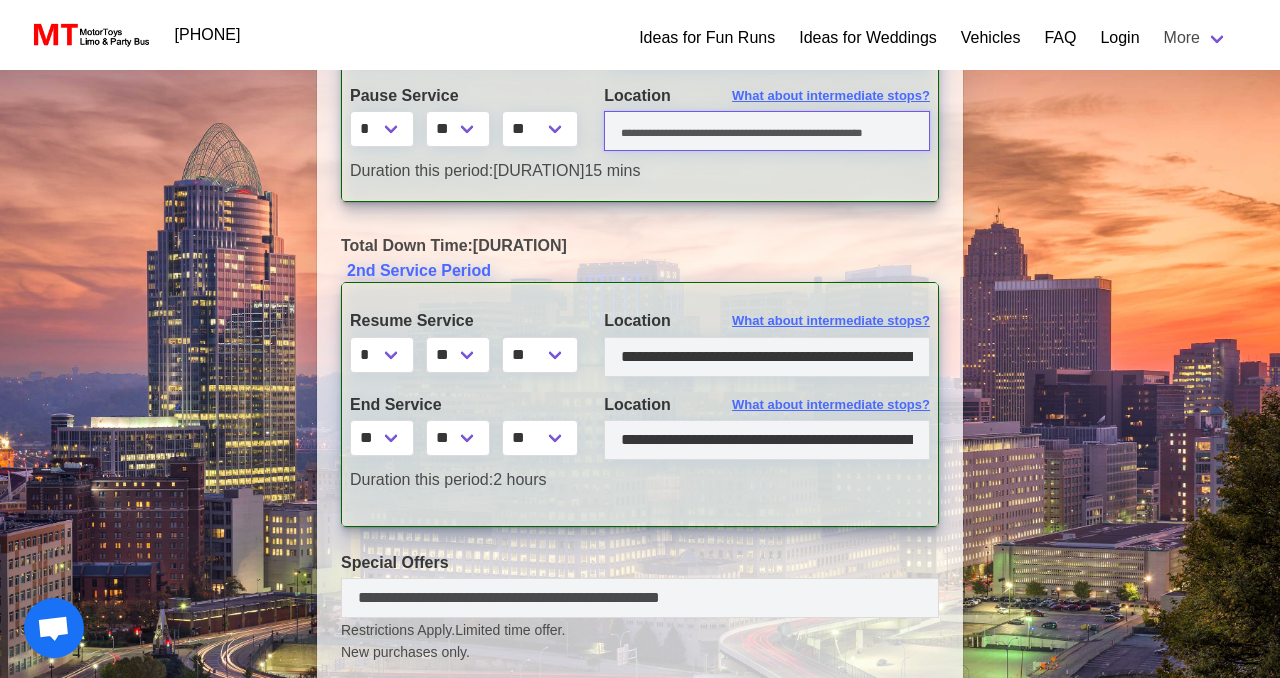 click at bounding box center [767, 131] 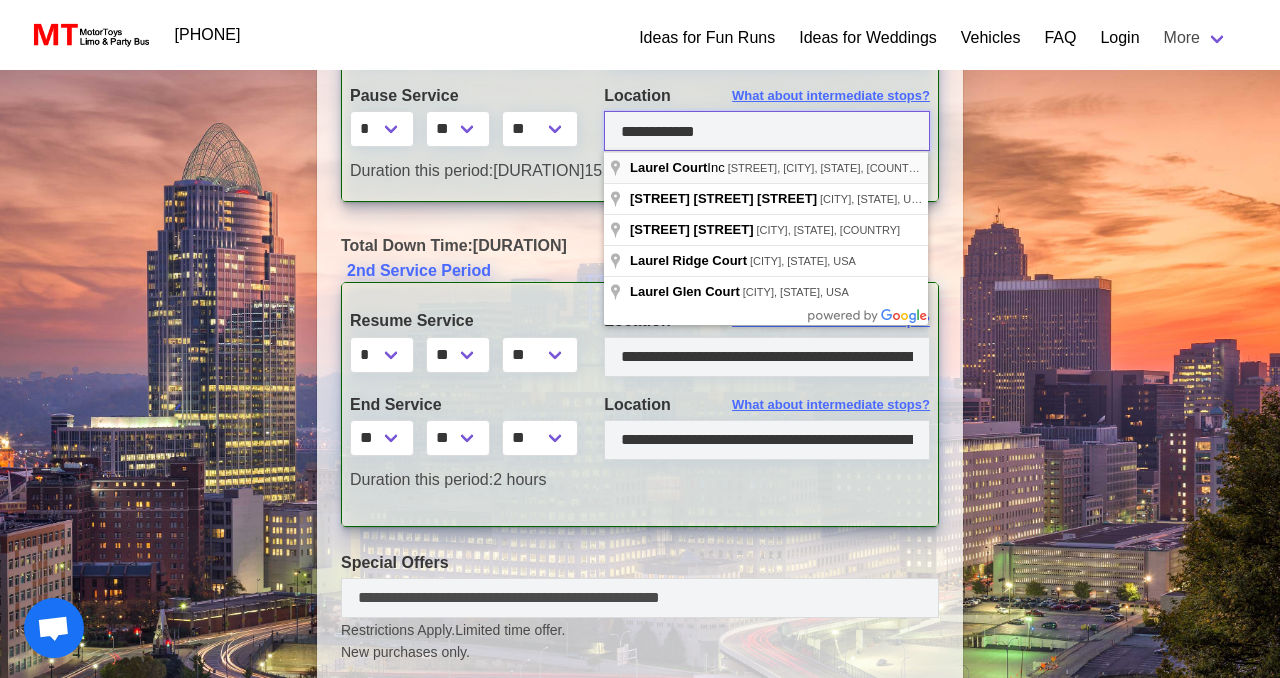 type on "**********" 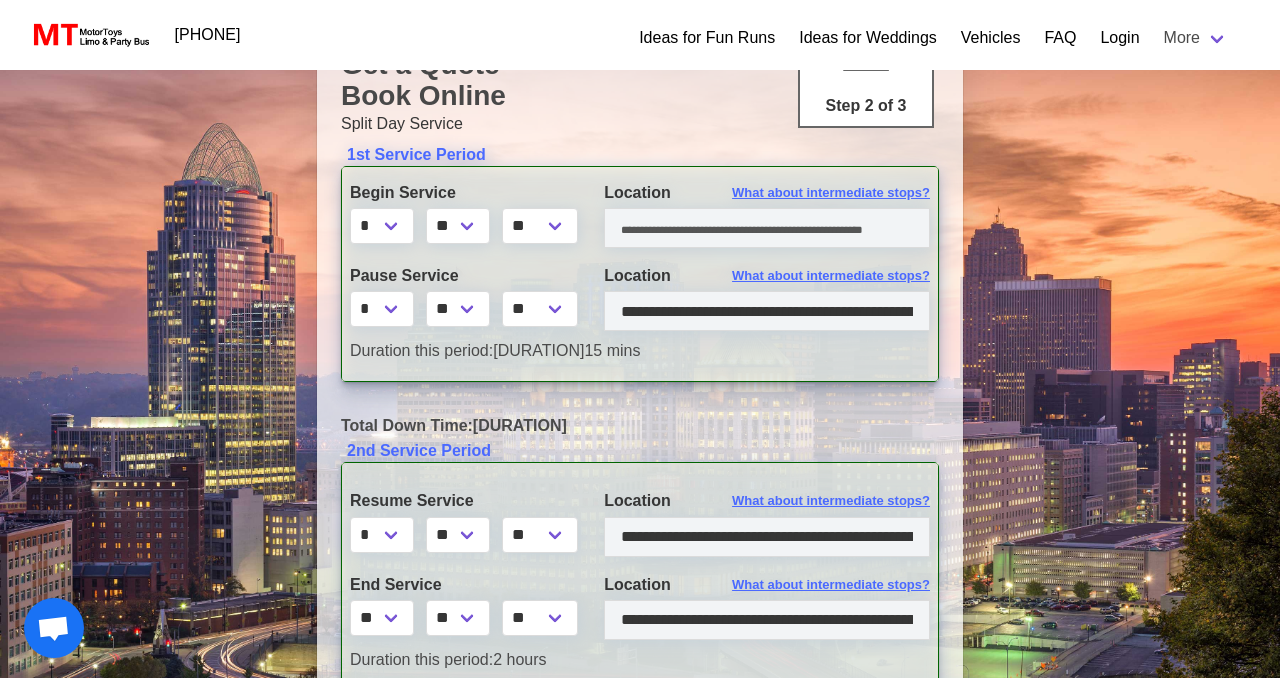 scroll, scrollTop: 221, scrollLeft: 0, axis: vertical 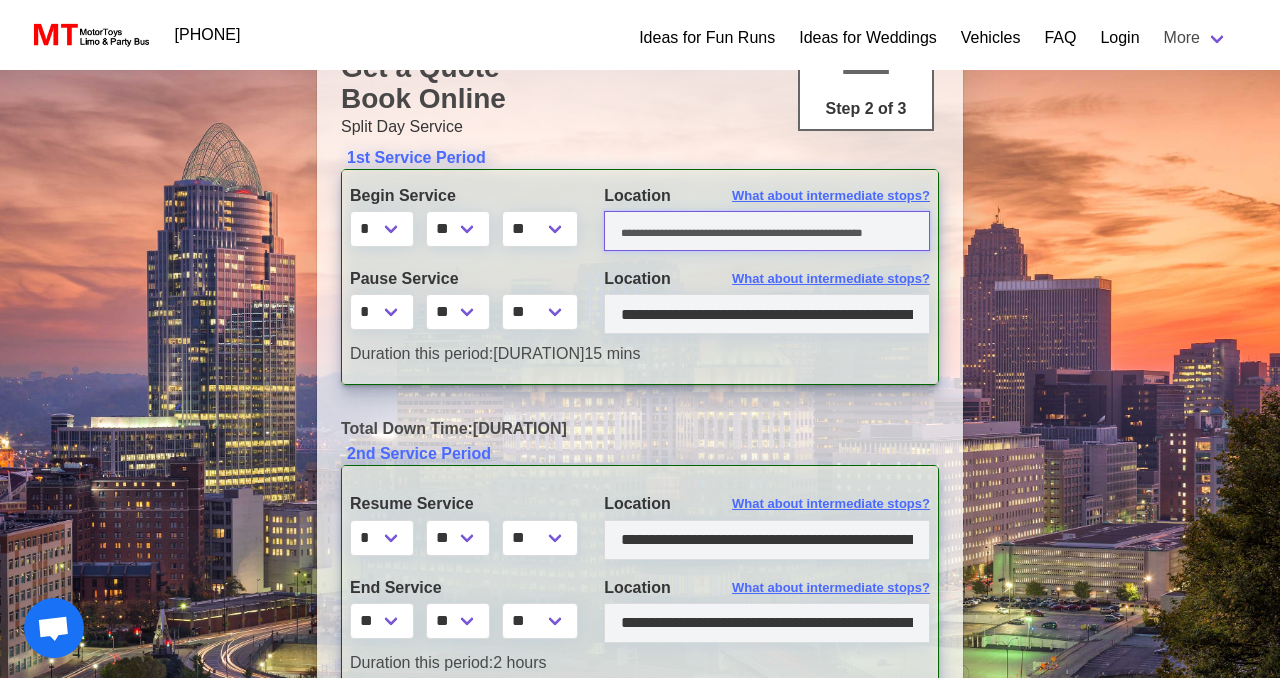 click at bounding box center (767, 231) 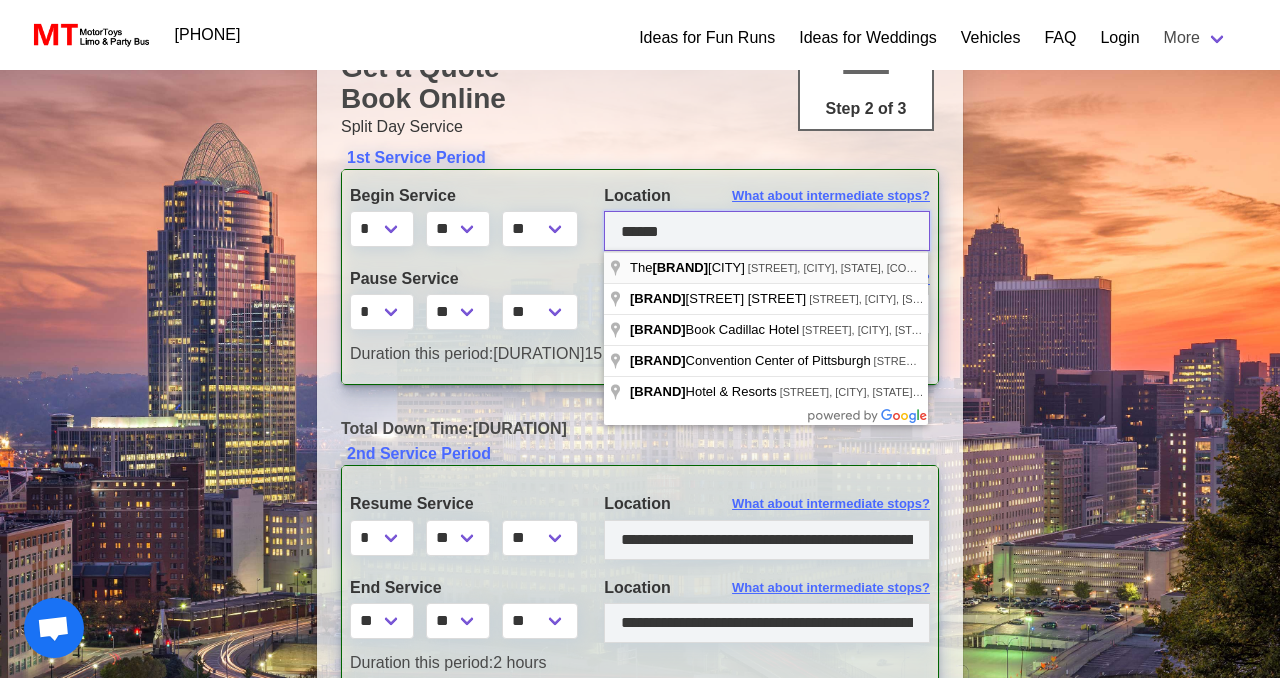 type on "******" 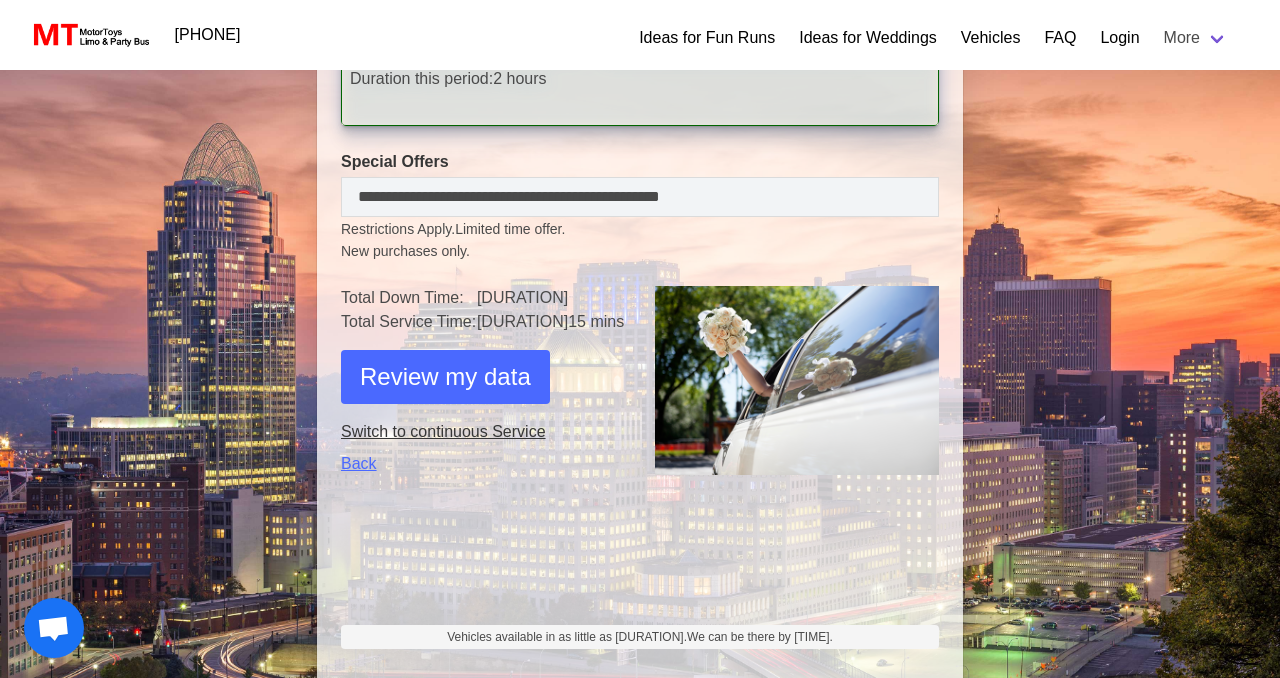 scroll, scrollTop: 807, scrollLeft: 0, axis: vertical 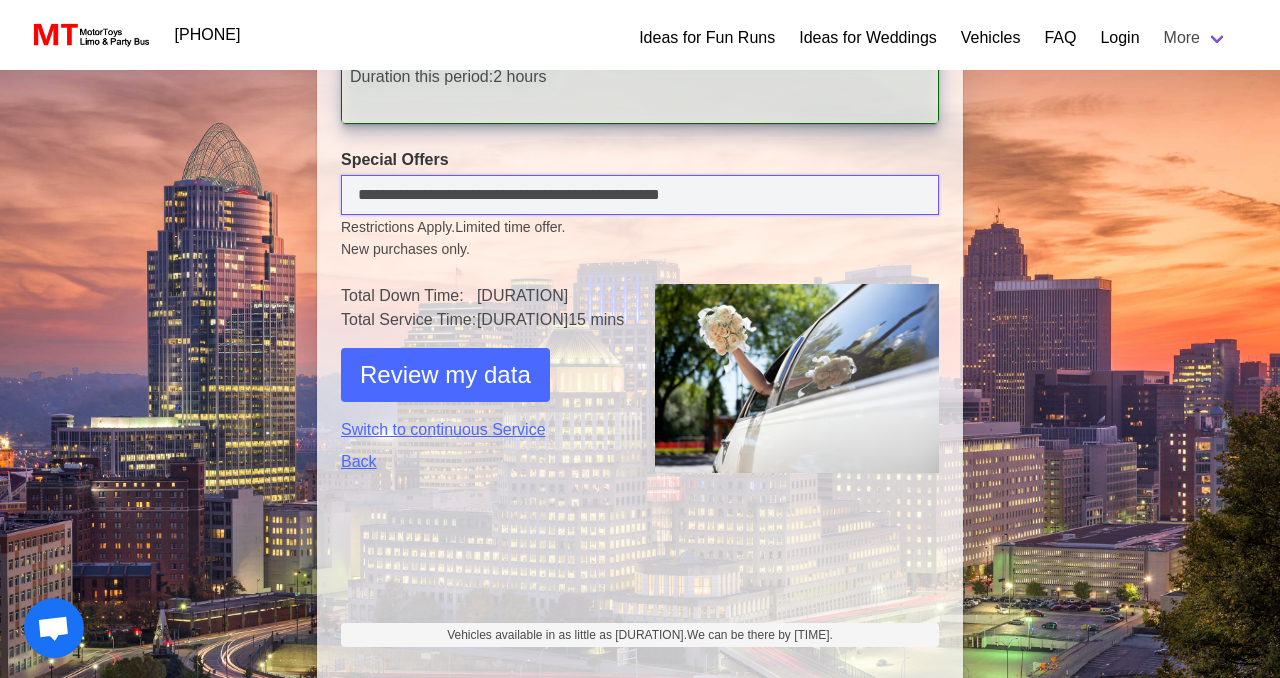click at bounding box center [640, 195] 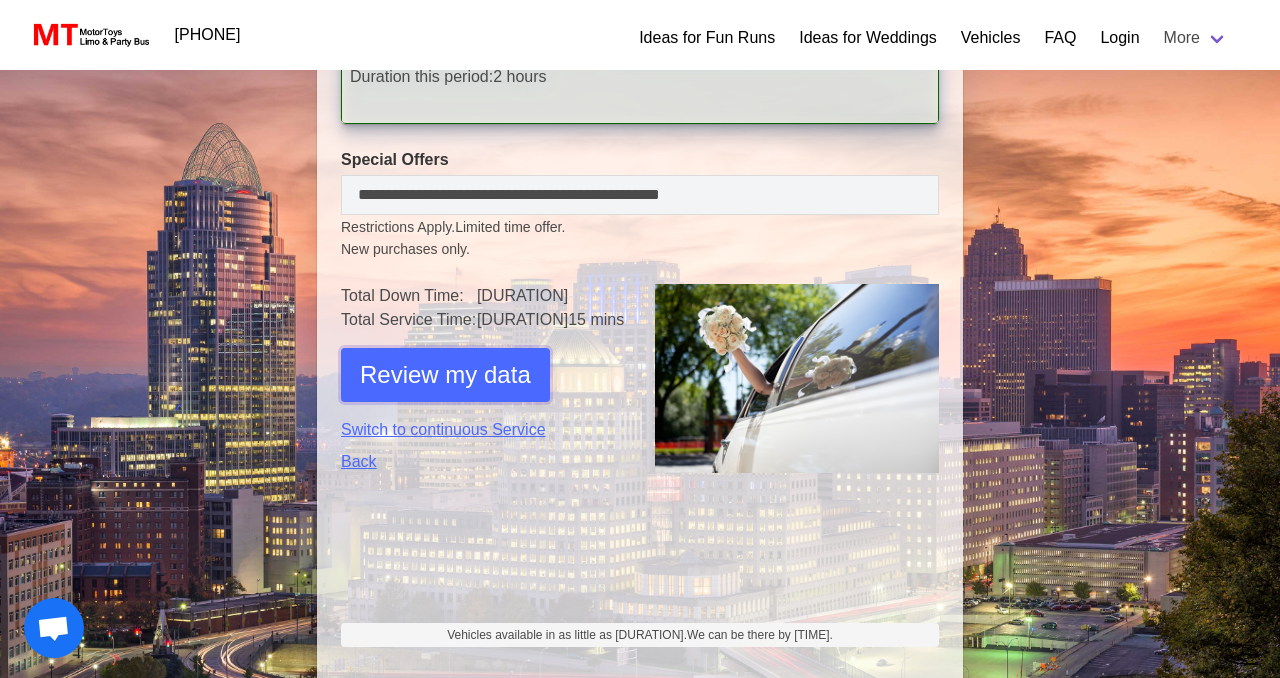 click on "Review my data" at bounding box center [445, 375] 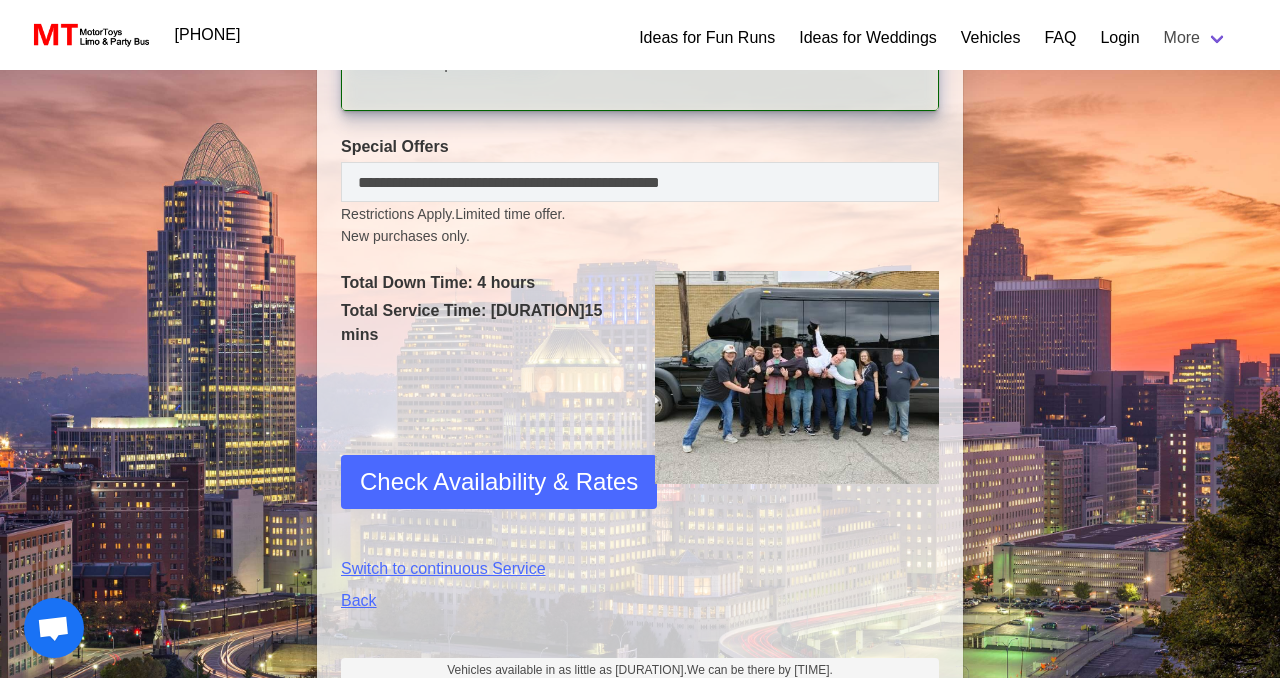 scroll, scrollTop: 1028, scrollLeft: 0, axis: vertical 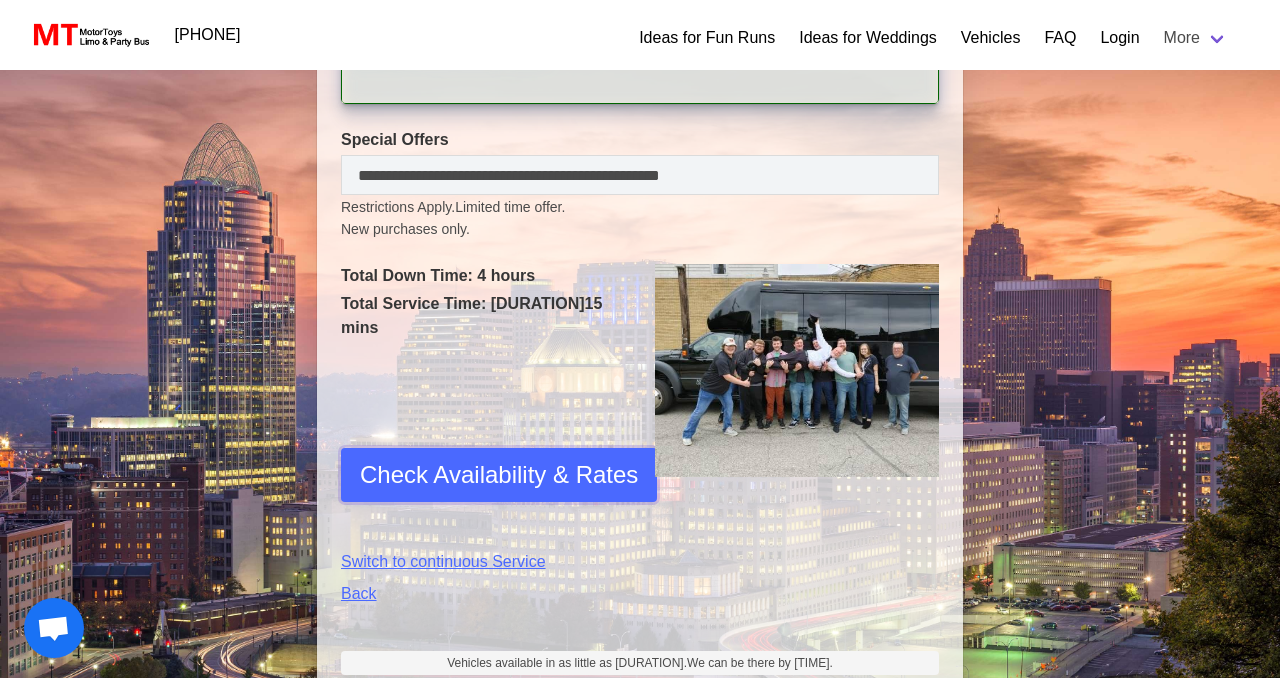 click on "Check Availability & Rates" at bounding box center (499, 475) 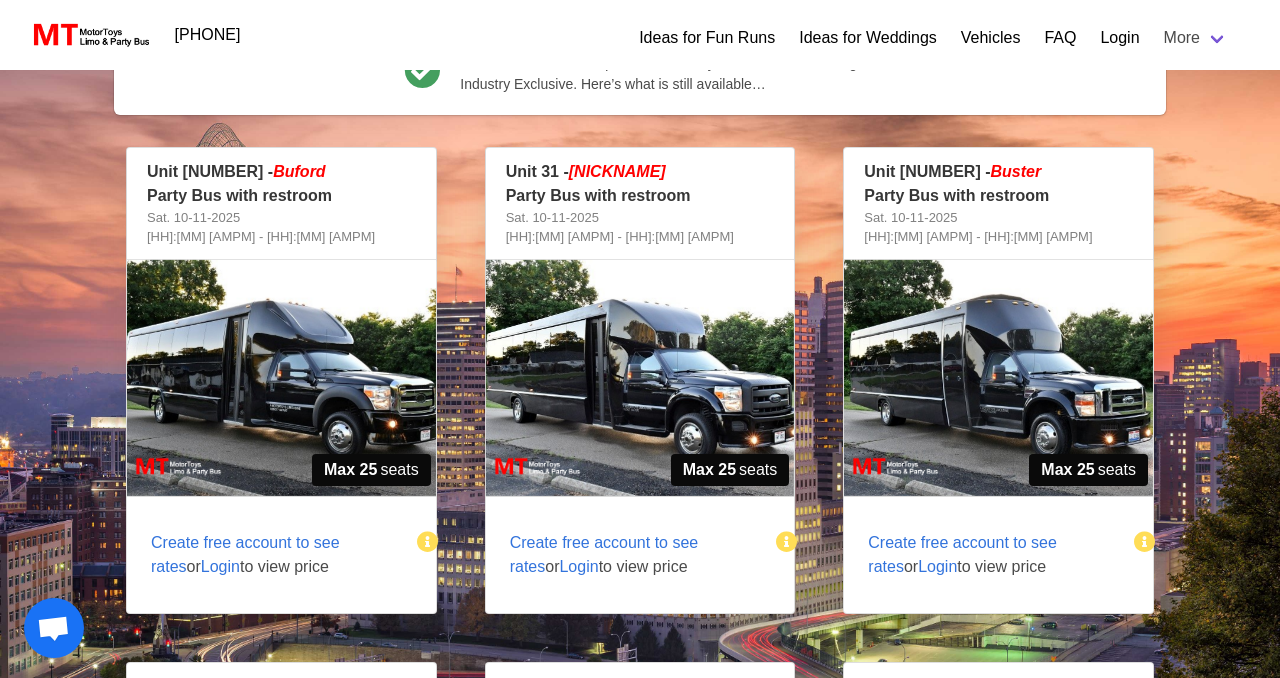 scroll, scrollTop: 429, scrollLeft: 0, axis: vertical 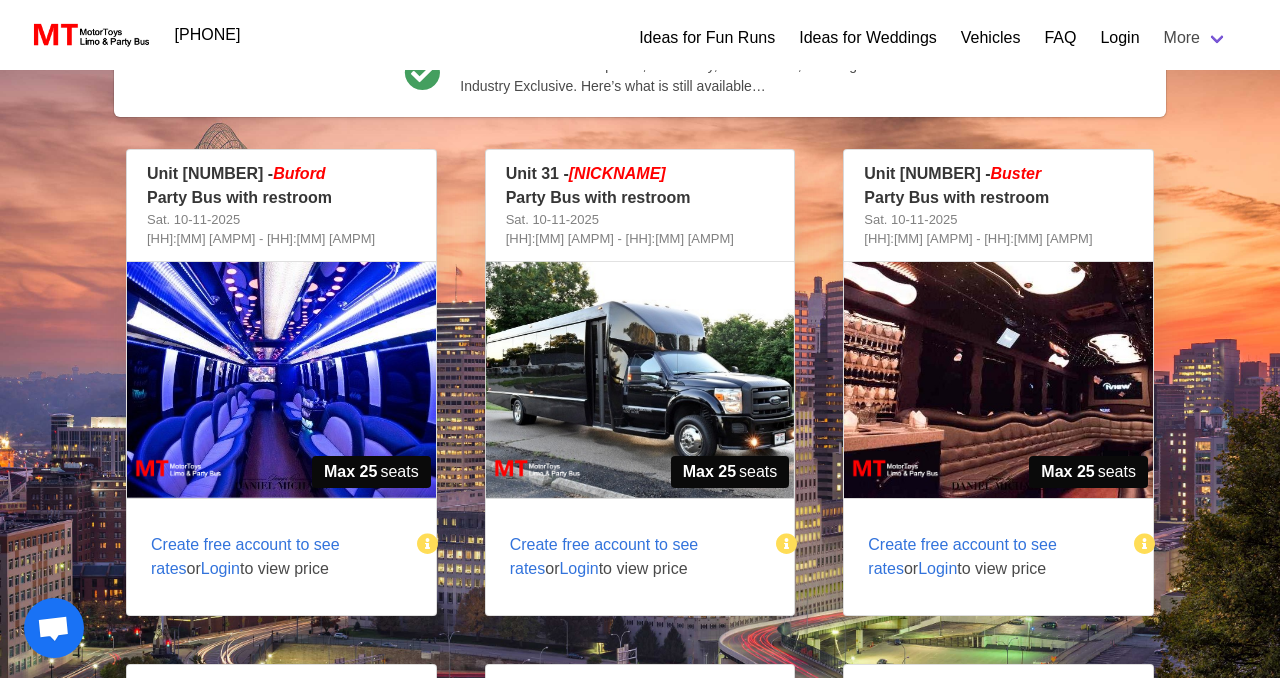 click at bounding box center (281, 380) 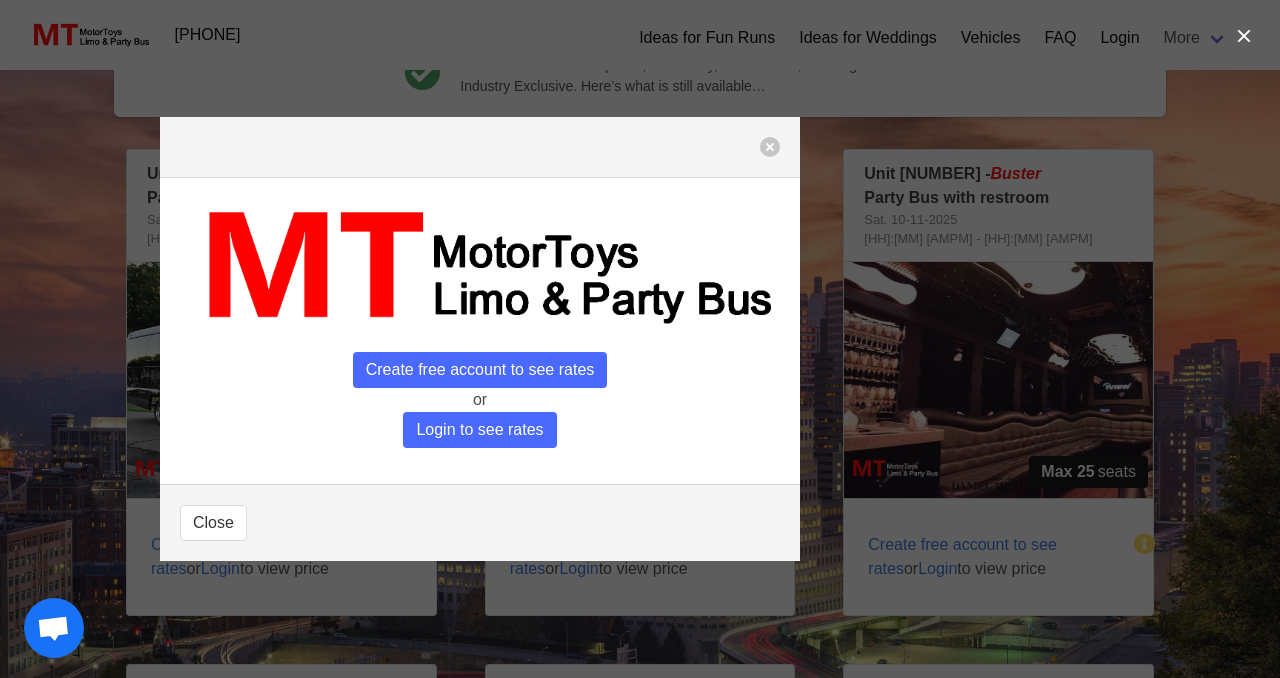 click on "Login to see rates" at bounding box center (480, 370) 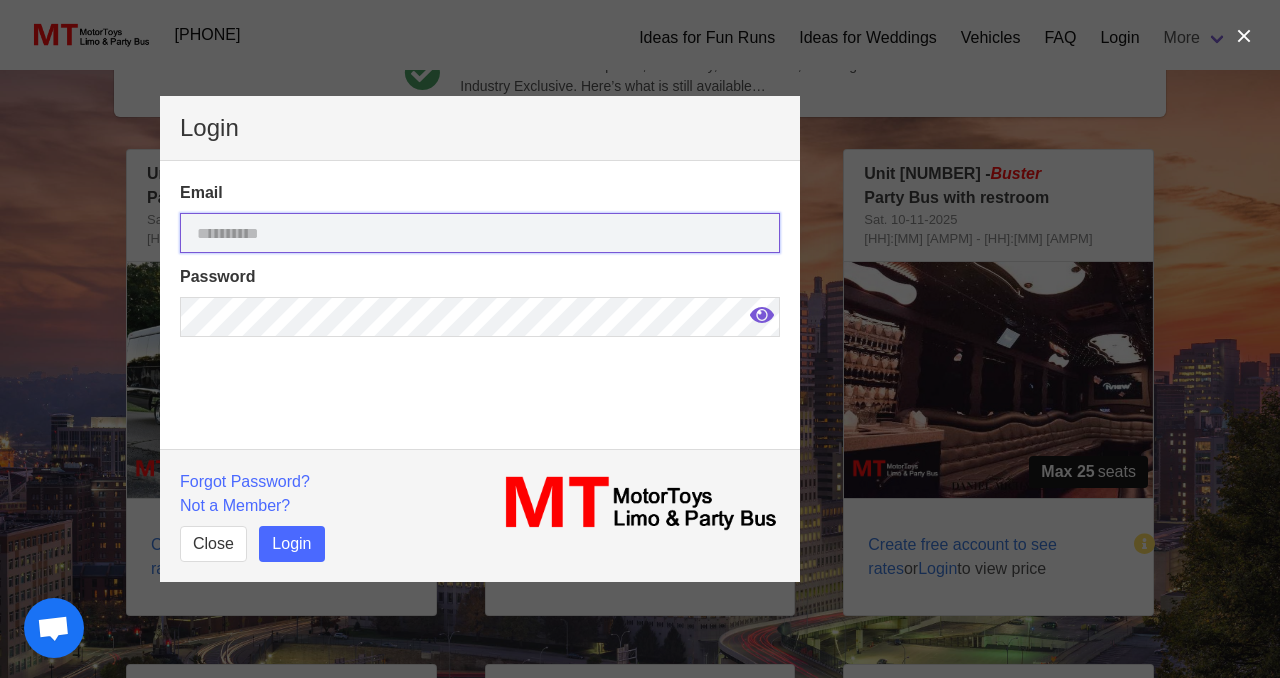 click at bounding box center [480, 233] 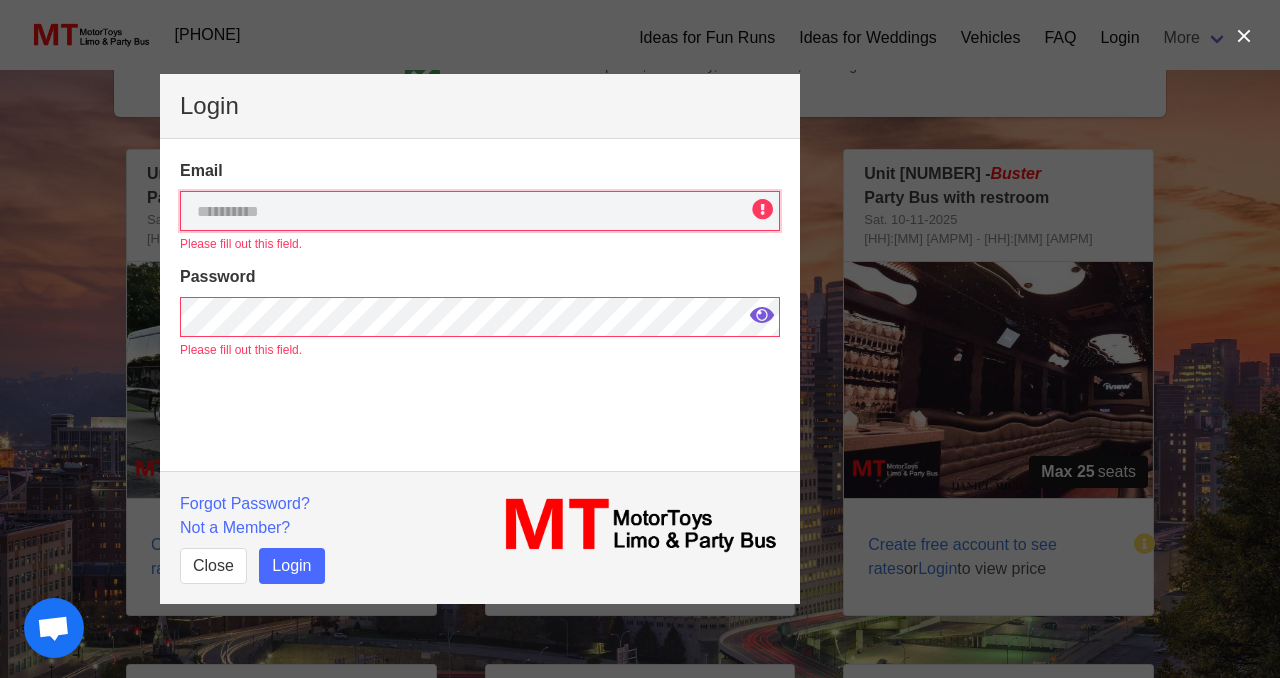 click at bounding box center (480, 211) 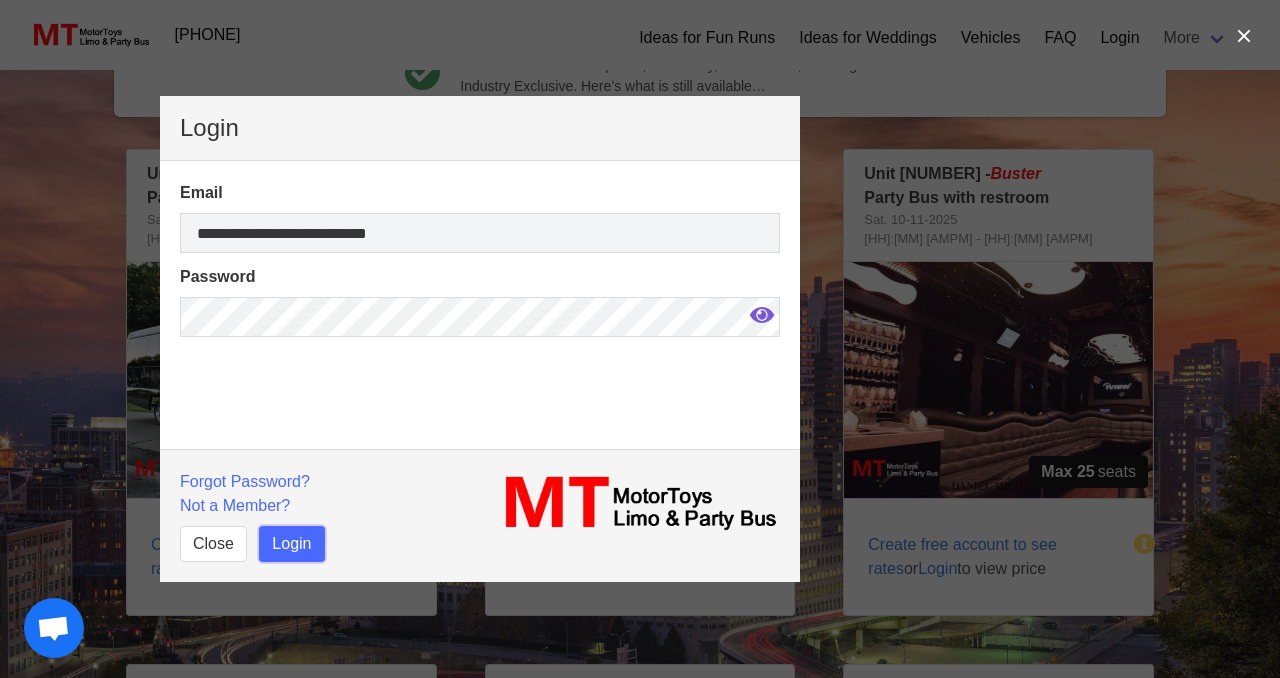 click on "Login" at bounding box center [291, 544] 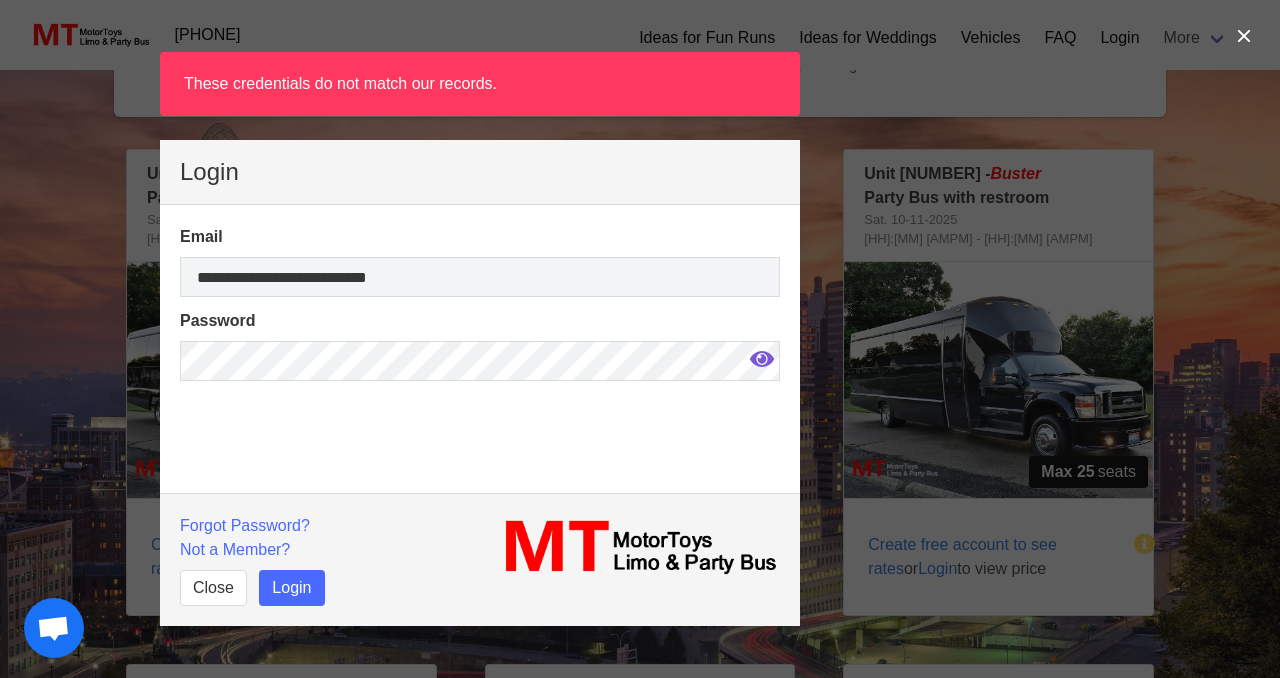 click at bounding box center (762, 359) 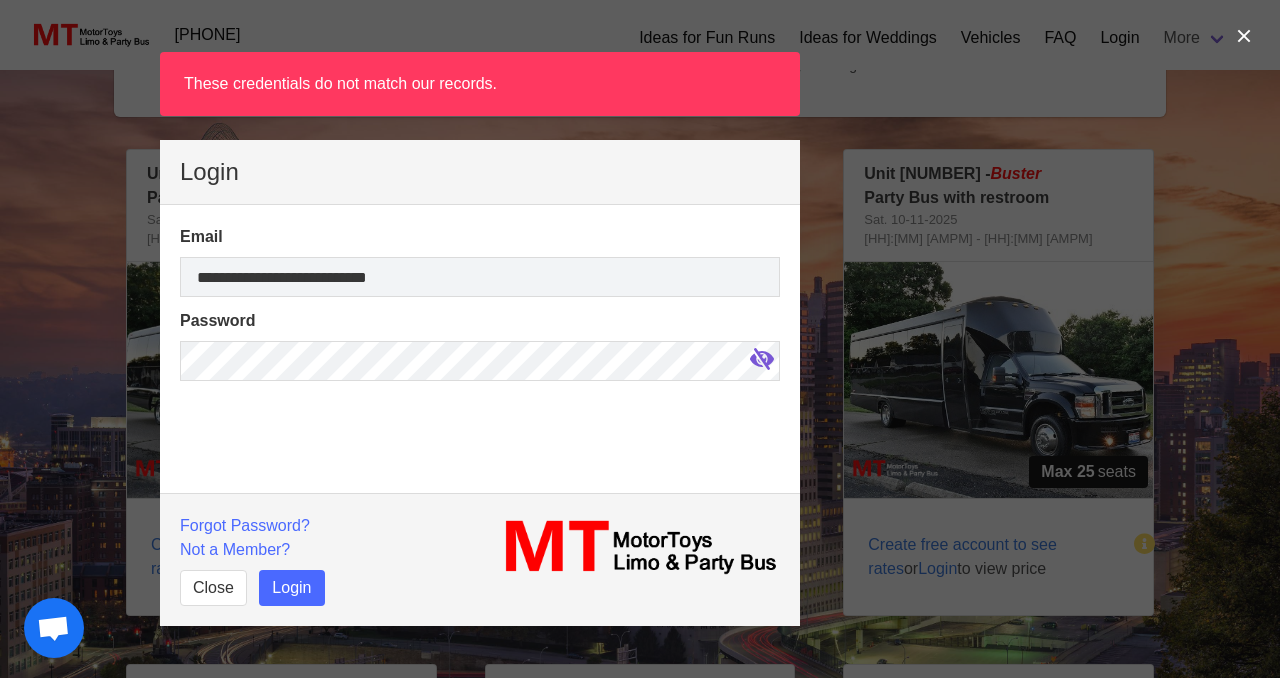 click at bounding box center [762, 359] 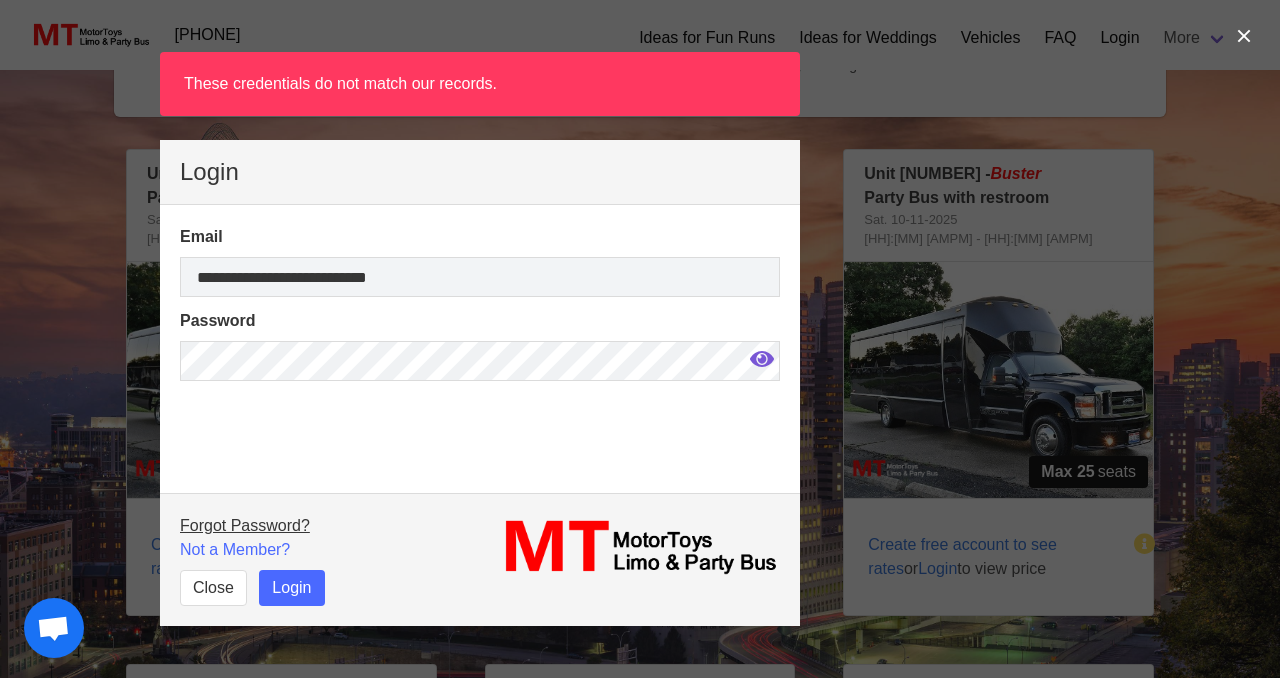 click on "Forgot Password?" at bounding box center (245, 525) 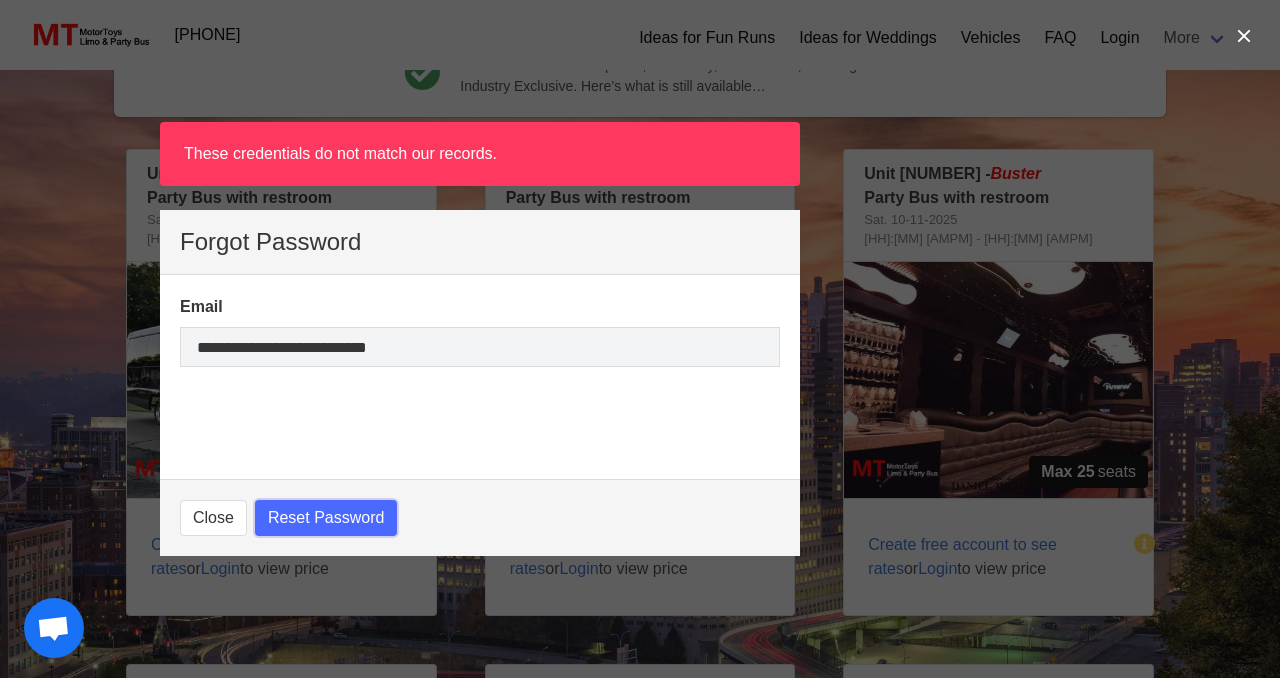 click on "Reset Password" at bounding box center (326, 518) 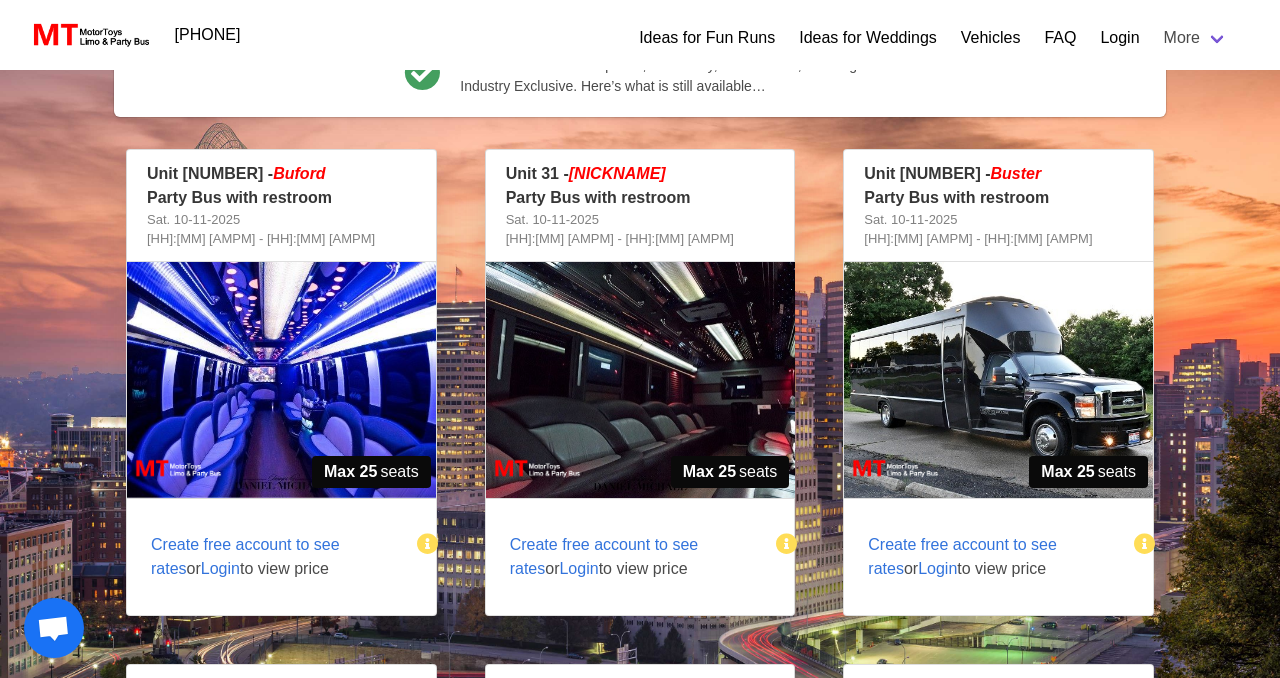 click at bounding box center [281, 380] 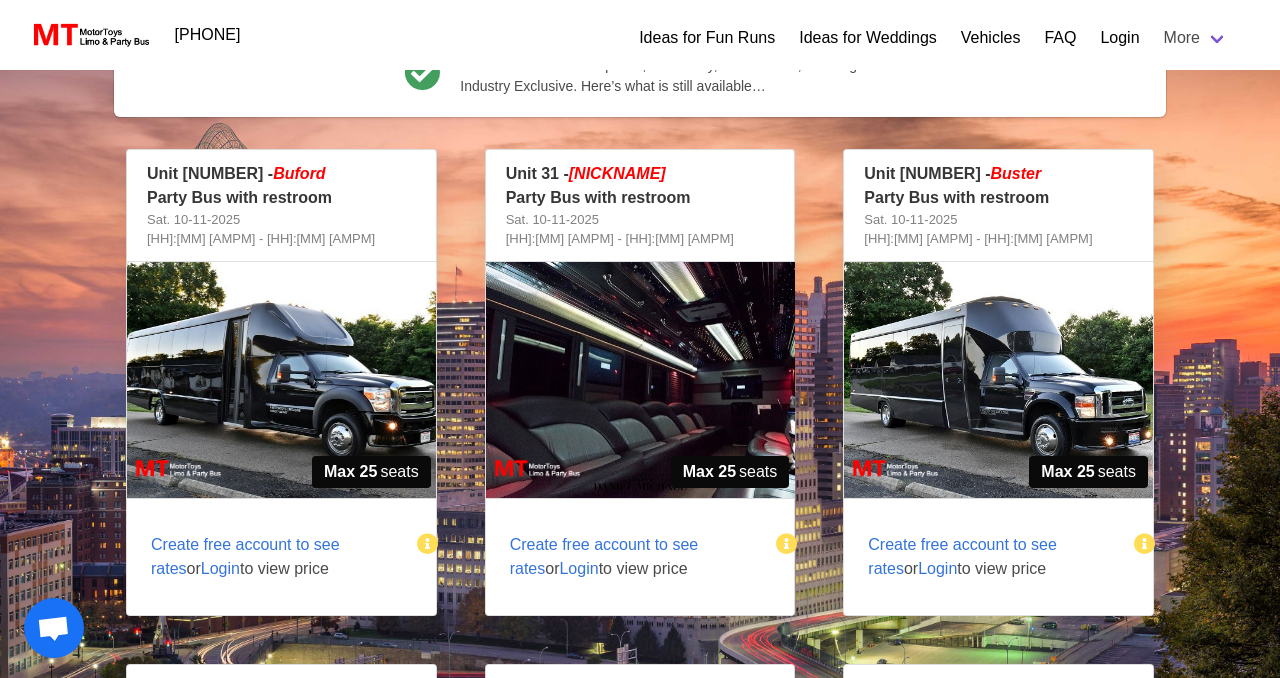 click on "Login" at bounding box center (220, 568) 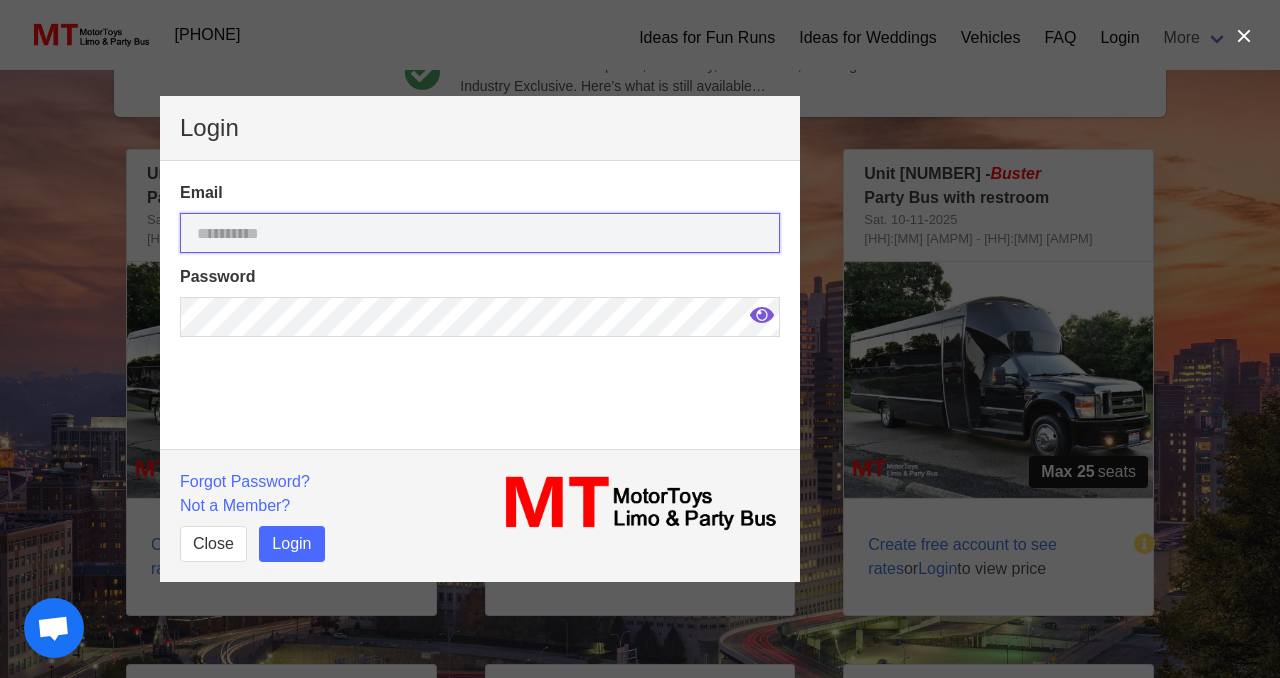 click at bounding box center [480, 233] 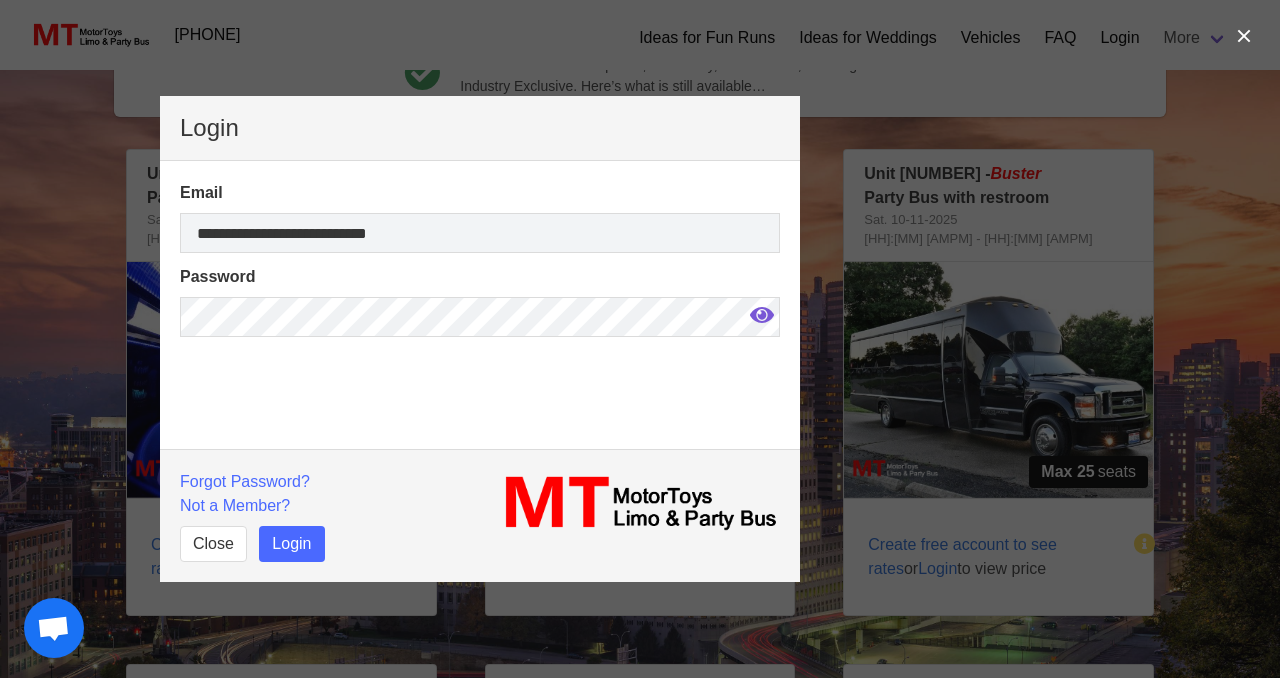 click at bounding box center (762, 315) 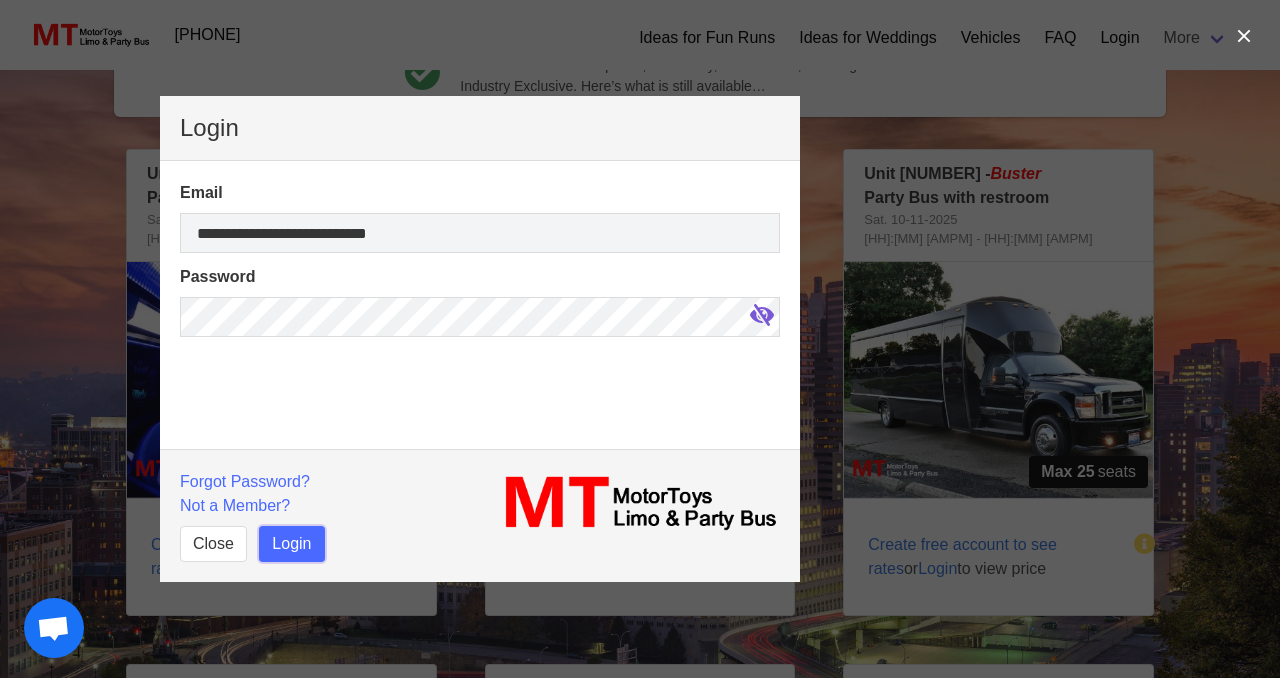 click on "Login" at bounding box center [291, 544] 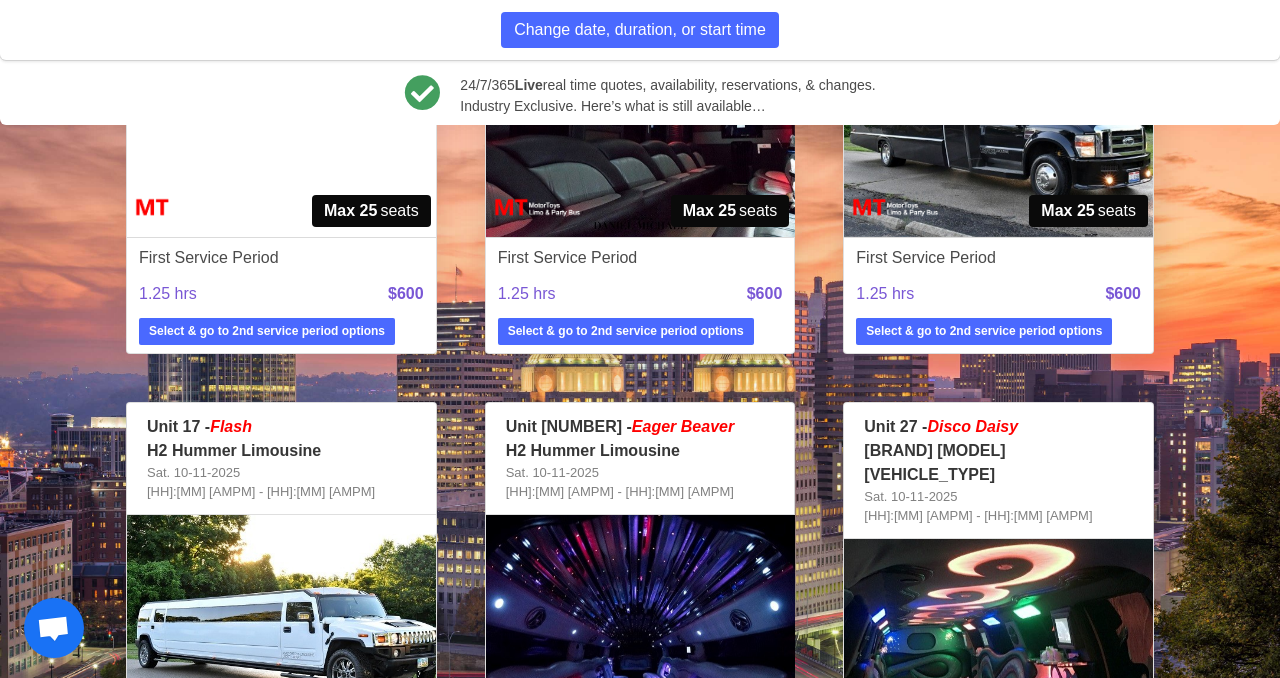 scroll, scrollTop: 509, scrollLeft: 0, axis: vertical 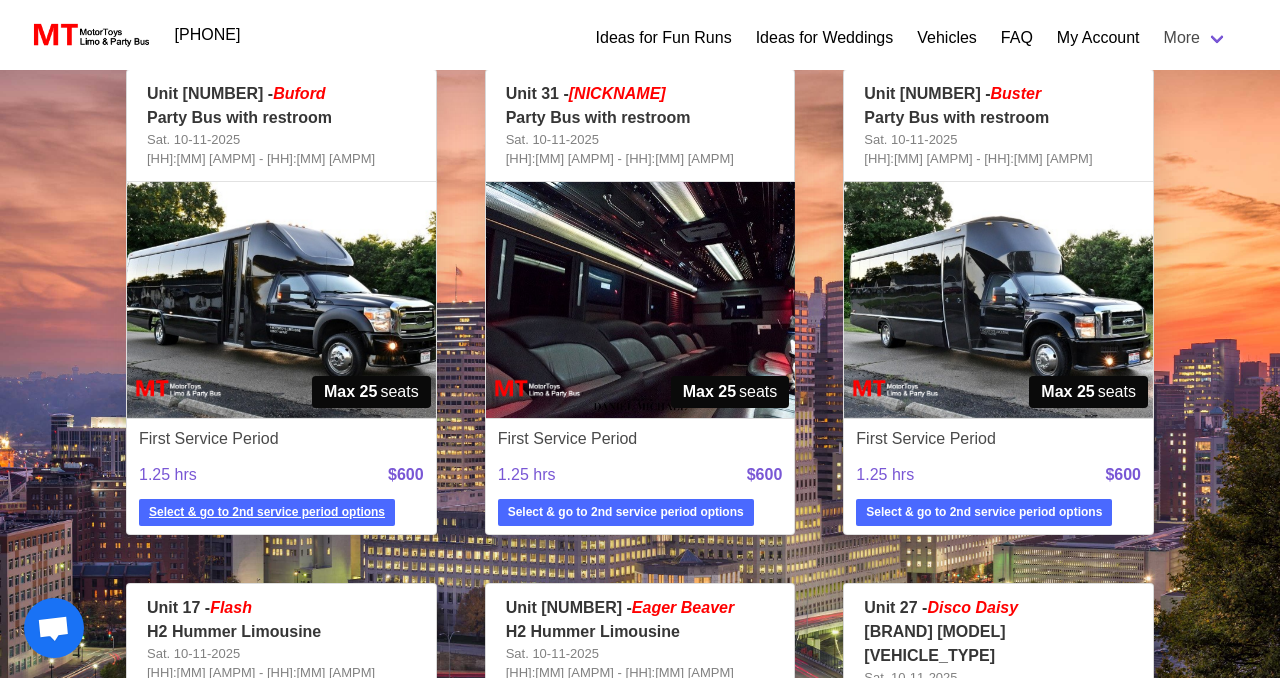 click on "Select & go to 2nd service period options" at bounding box center (267, 512) 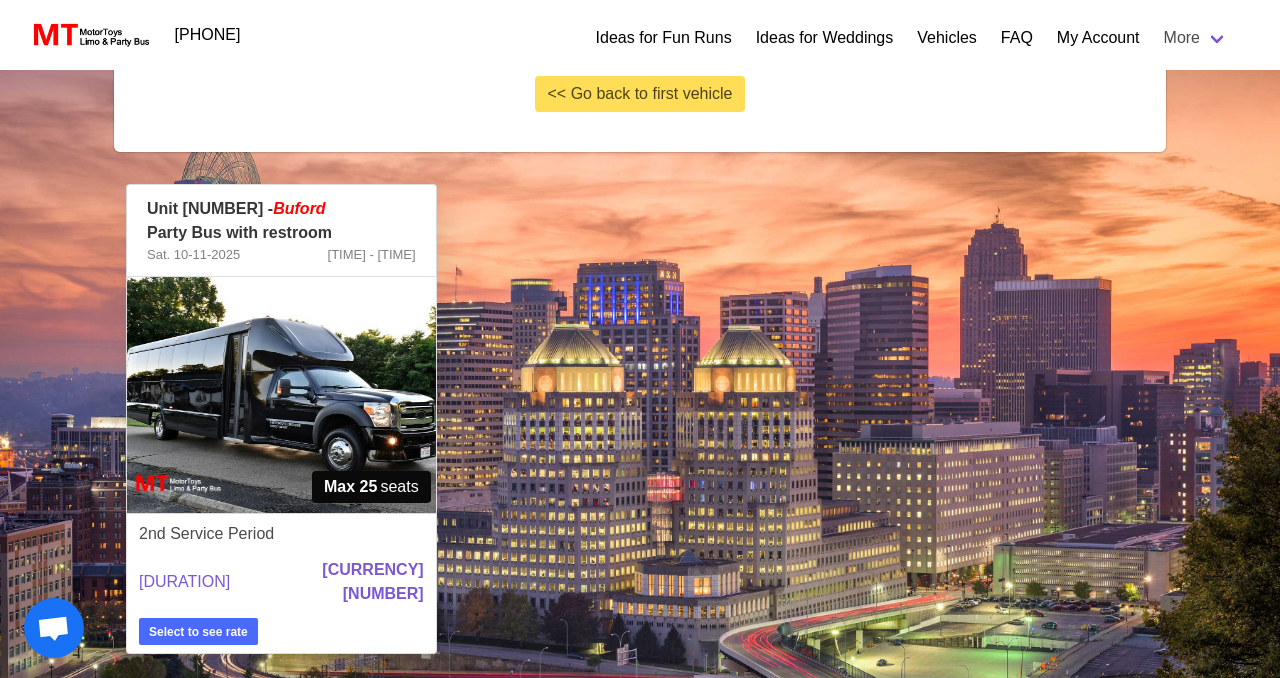 scroll, scrollTop: 438, scrollLeft: 0, axis: vertical 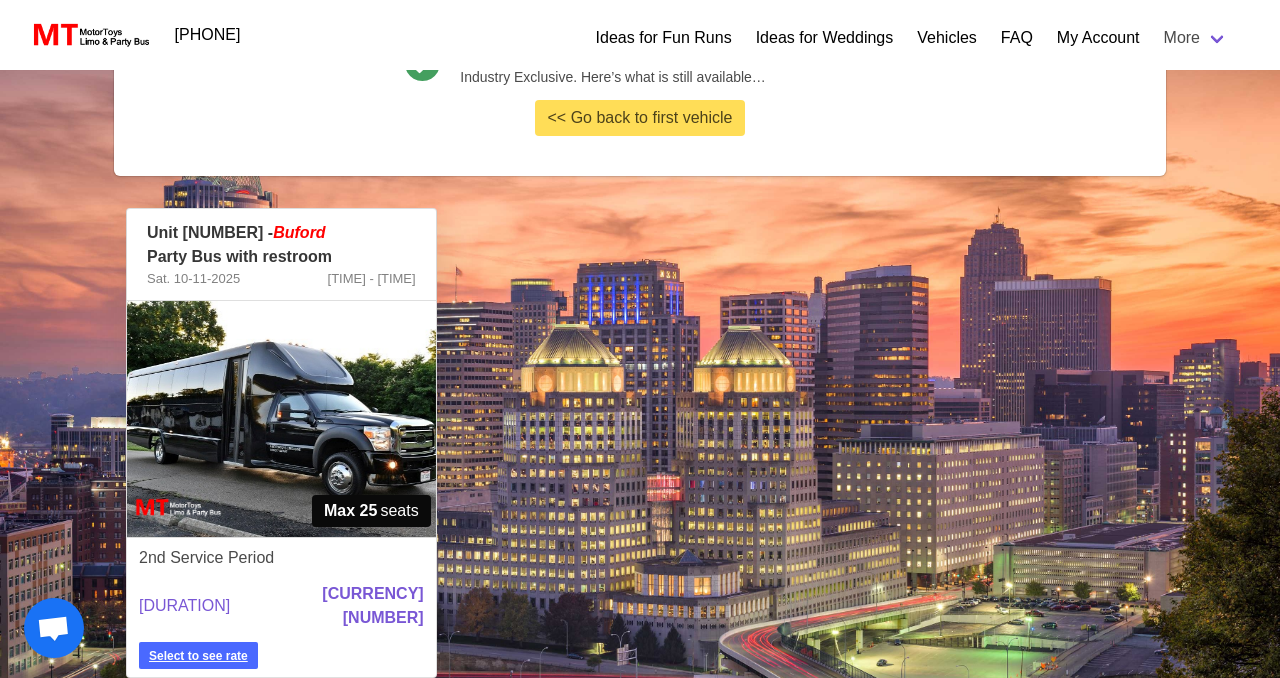 click on "Select to see rate" at bounding box center [198, 656] 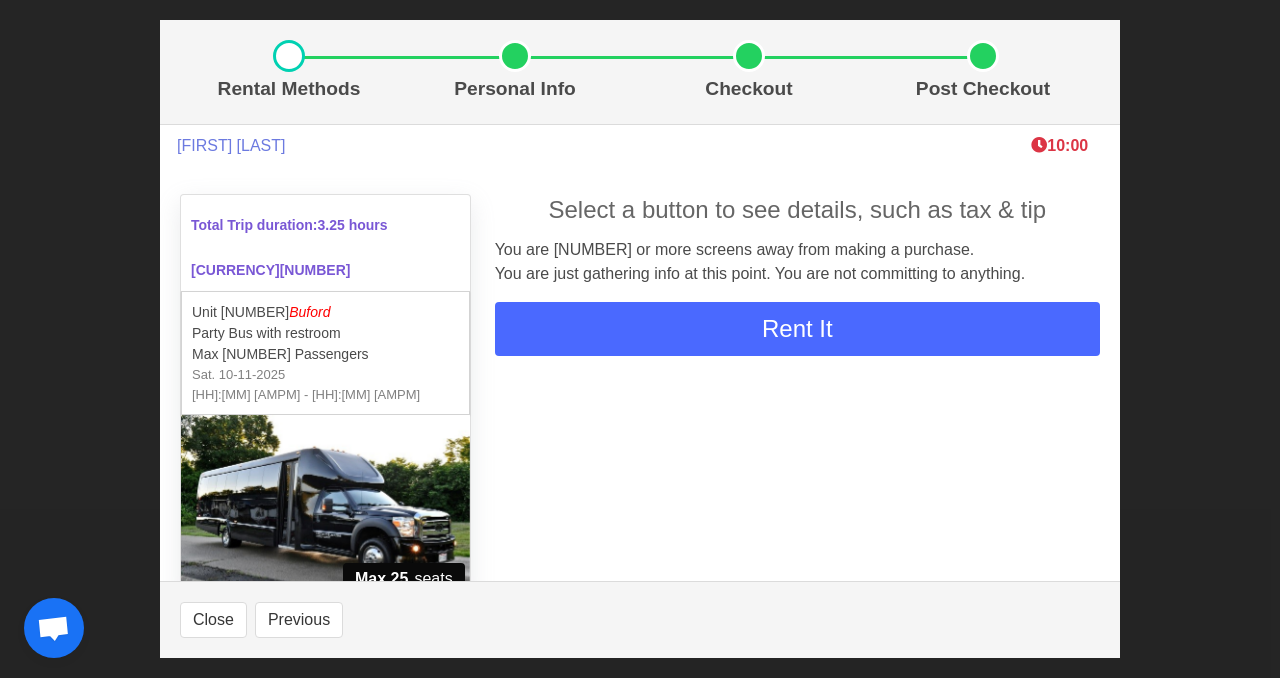 scroll, scrollTop: 378, scrollLeft: 0, axis: vertical 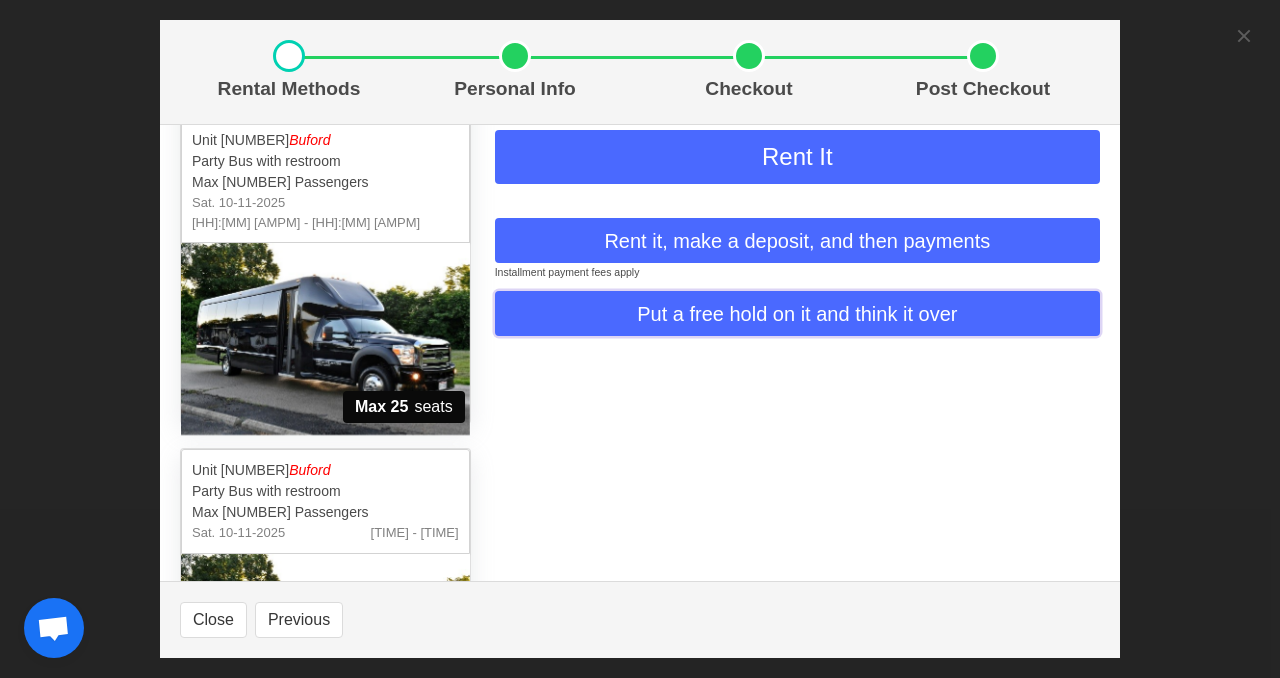 click on "Put a free hold on it and think it over" at bounding box center [797, 157] 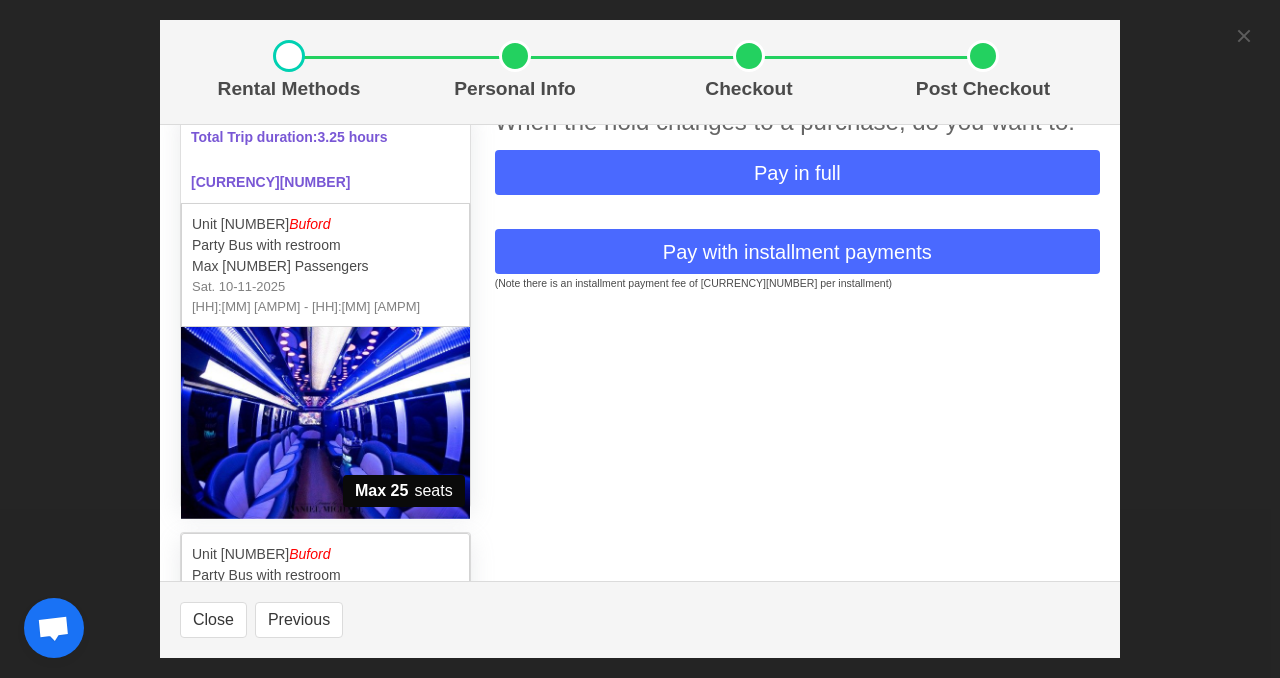 scroll, scrollTop: 102, scrollLeft: 0, axis: vertical 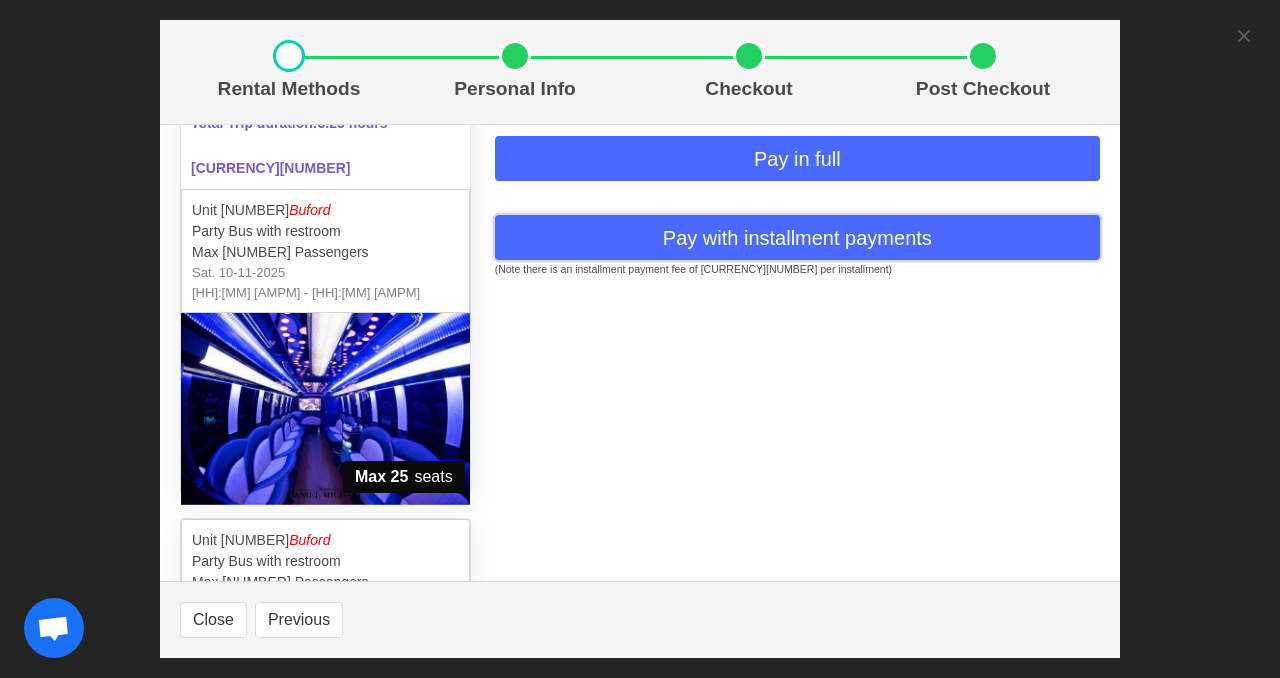 click on "Pay with installment payments" at bounding box center [797, 159] 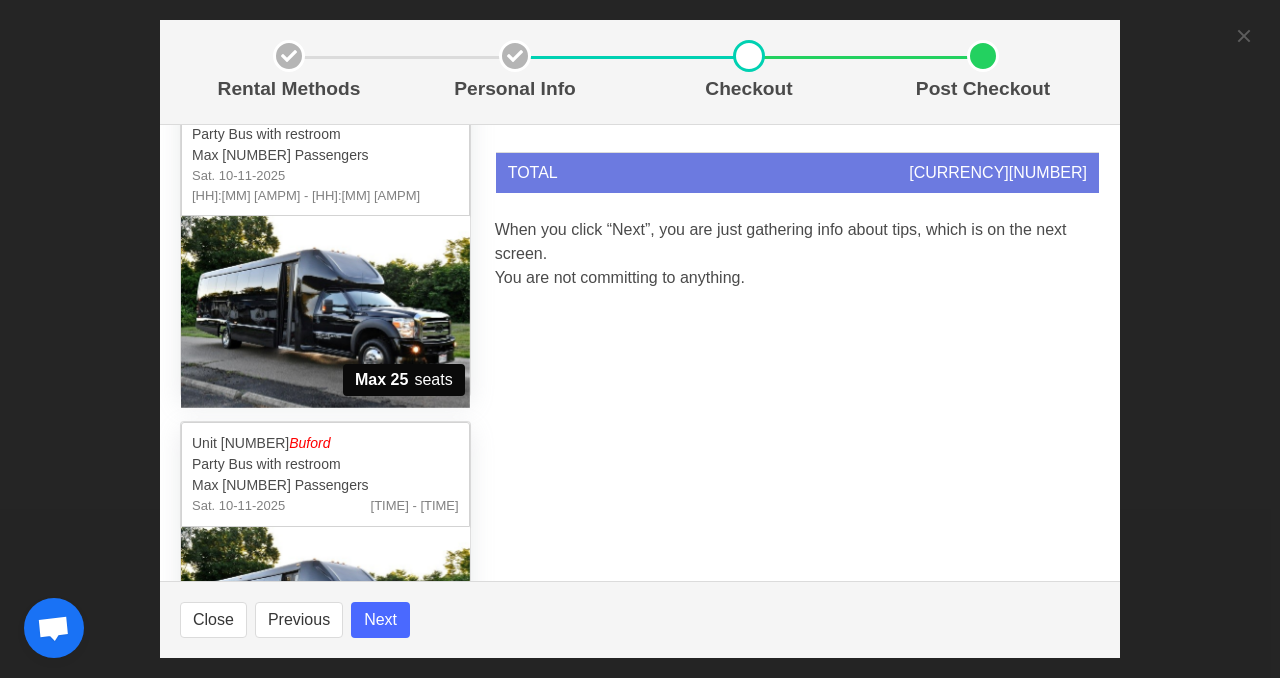 scroll, scrollTop: 217, scrollLeft: 0, axis: vertical 